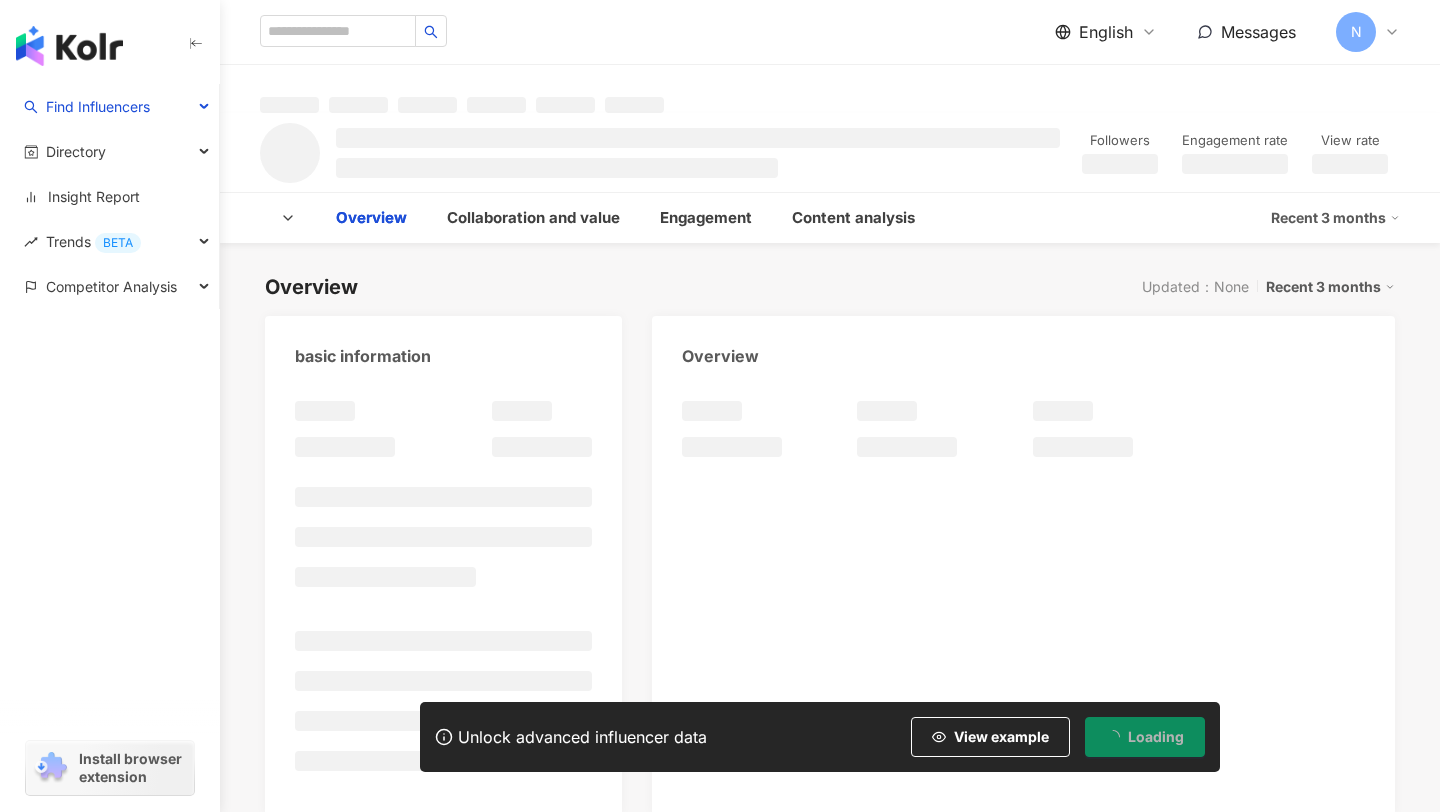 scroll, scrollTop: 0, scrollLeft: 0, axis: both 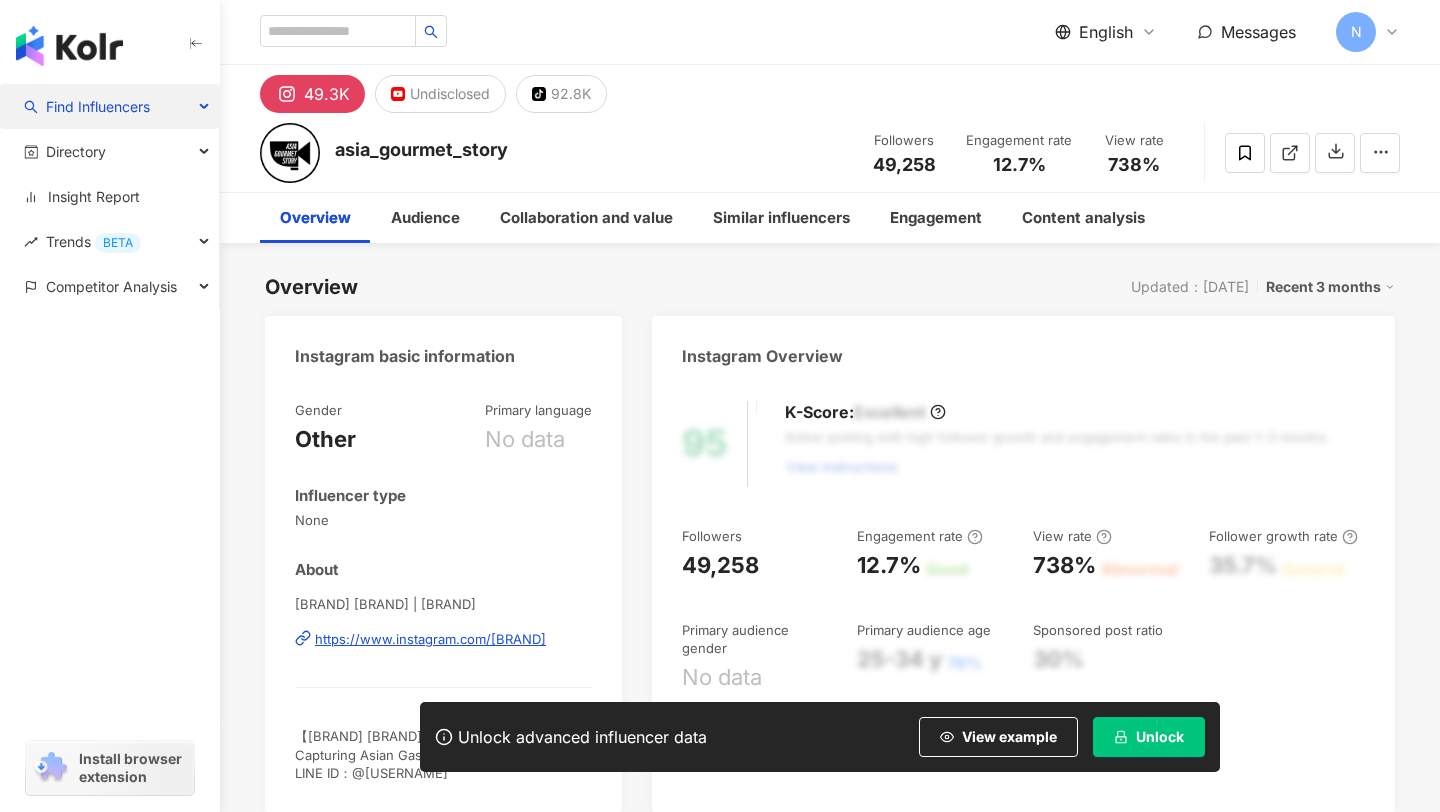 click on "Find Influencers" at bounding box center (98, 106) 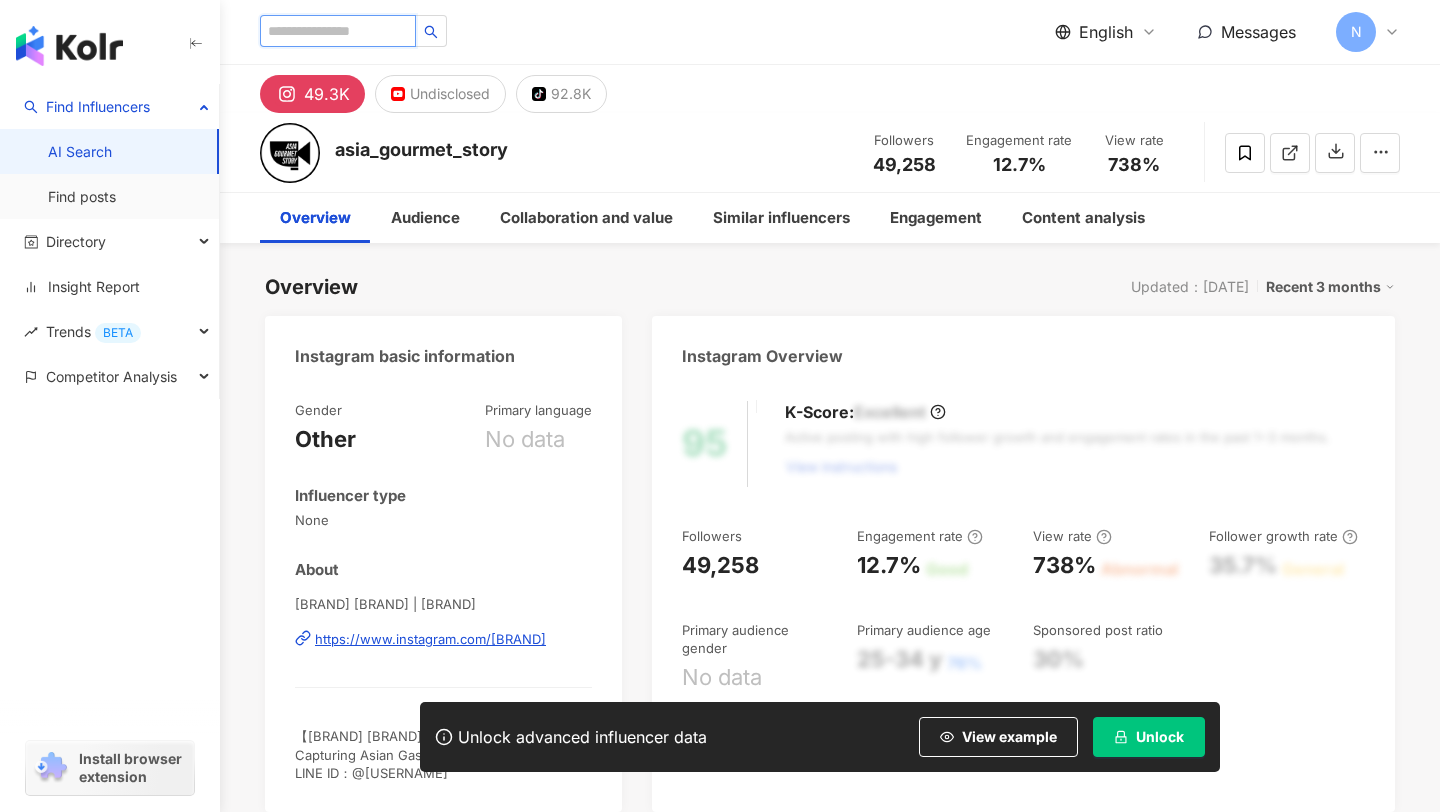 click at bounding box center [338, 31] 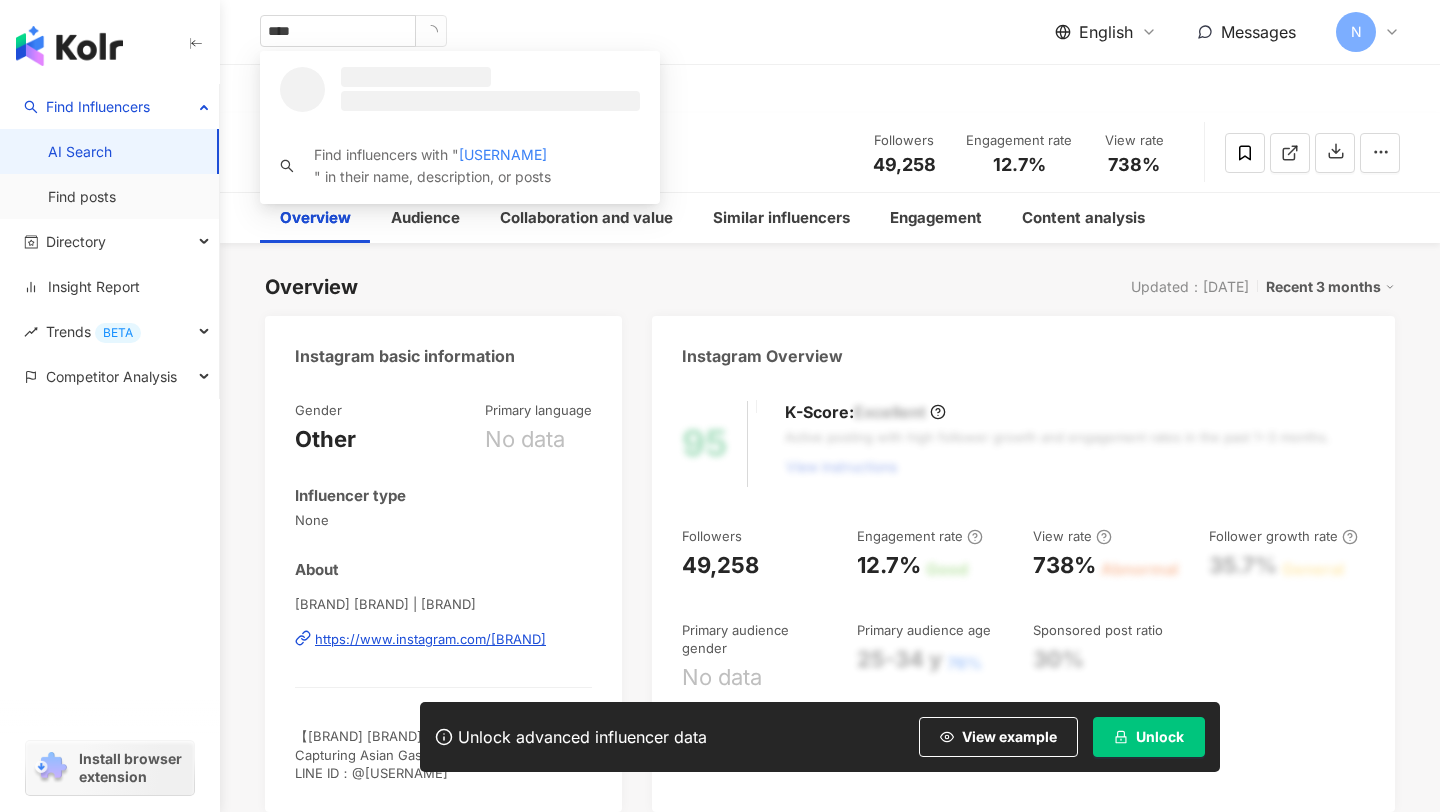 click on "AI Search" at bounding box center [80, 152] 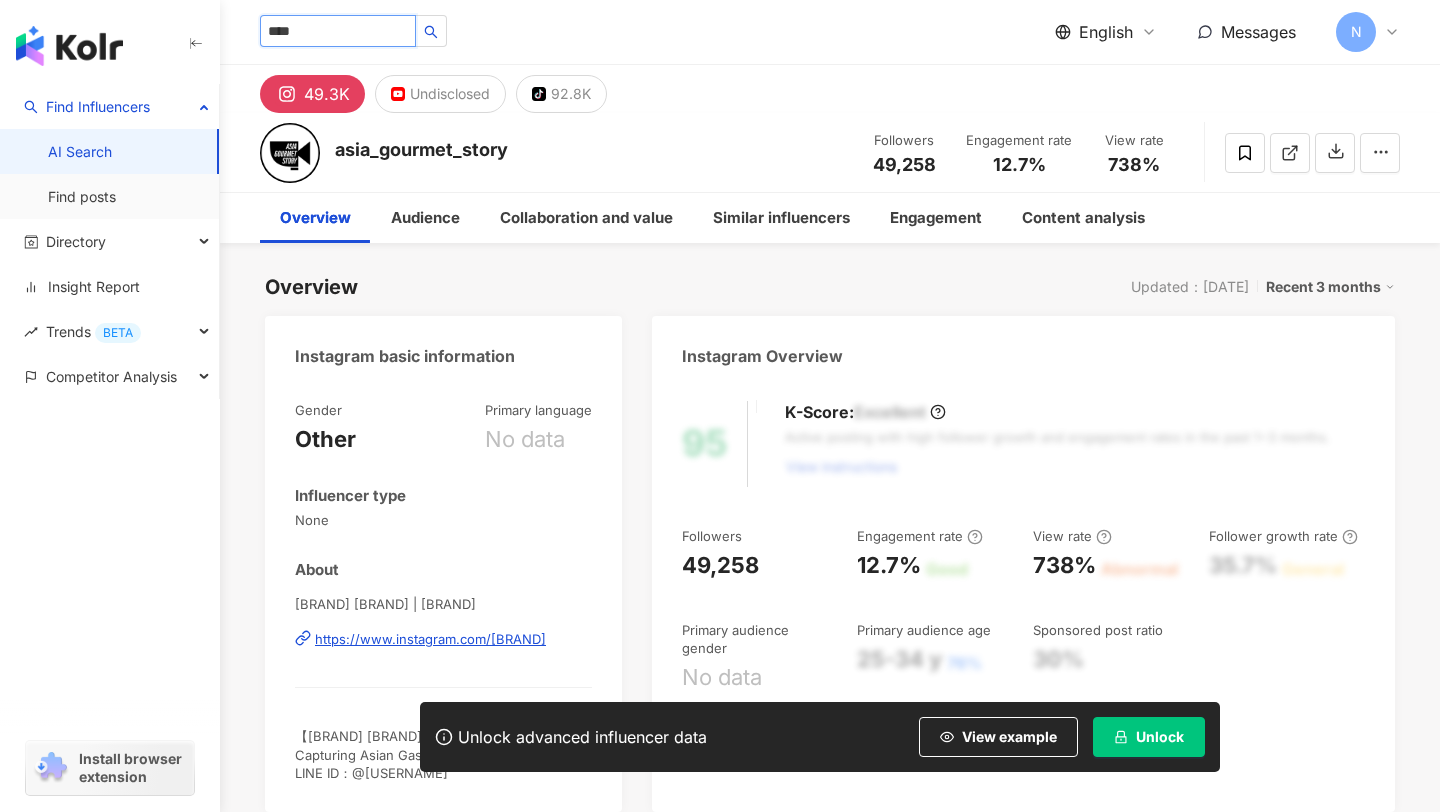click on "****" at bounding box center (338, 31) 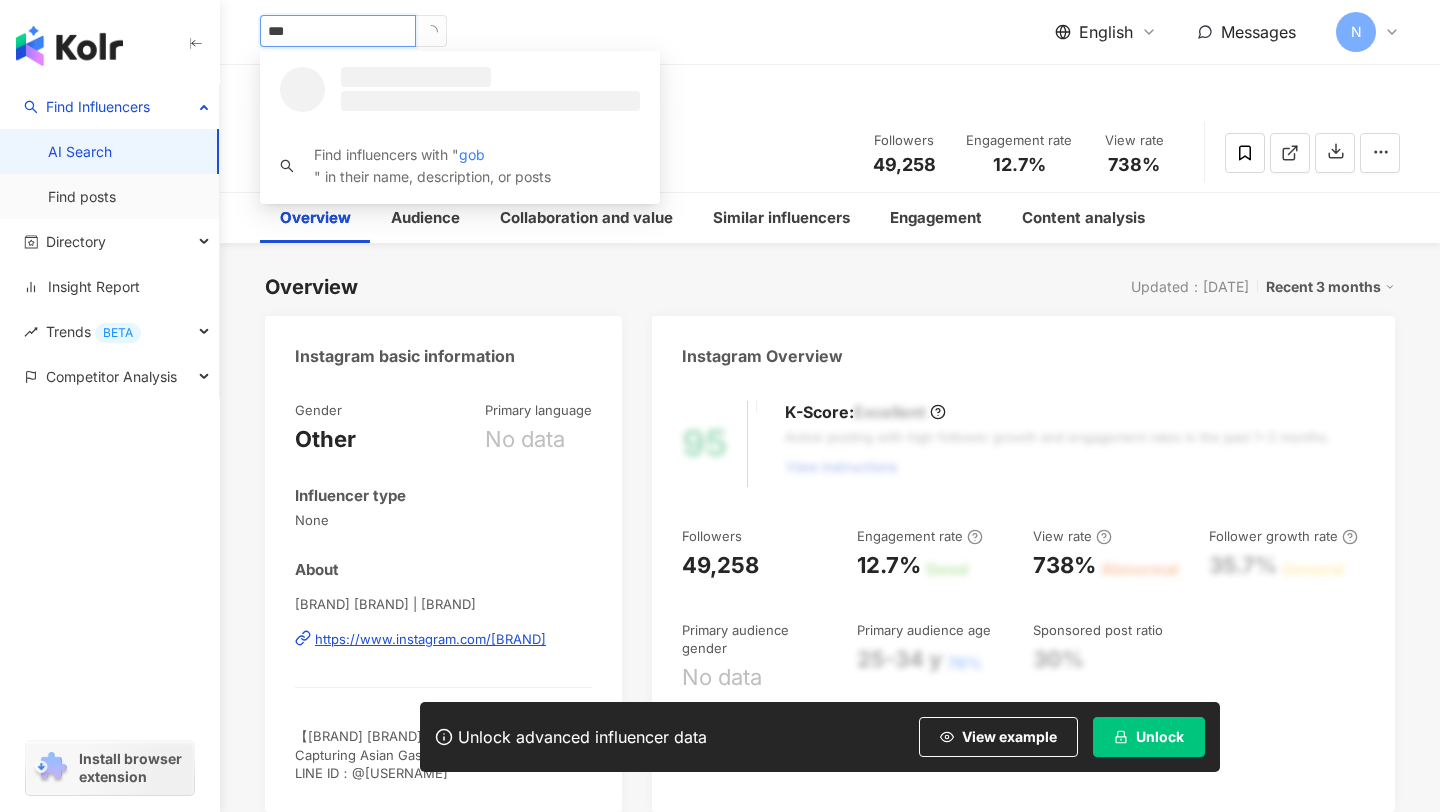 type on "**" 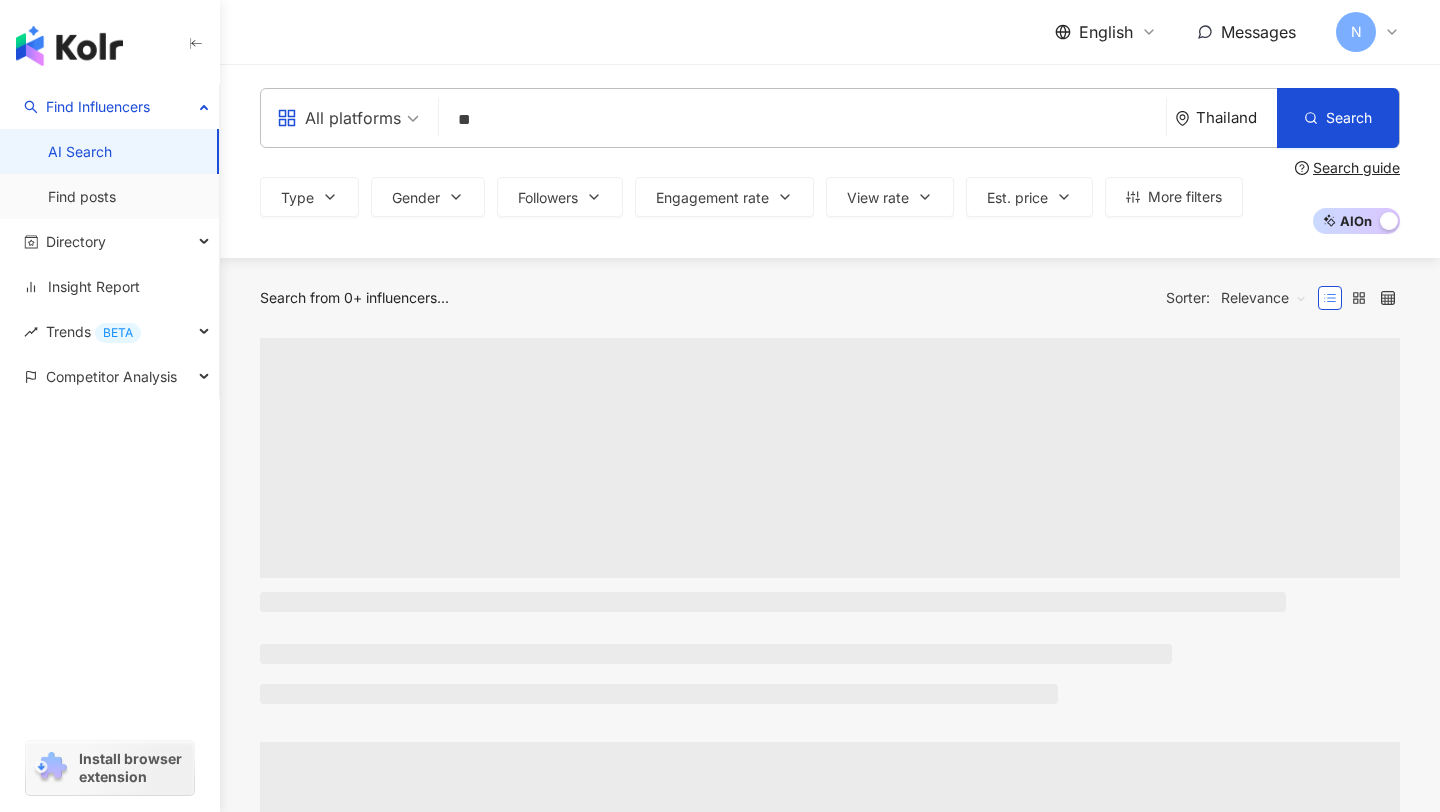 click on "**" at bounding box center [802, 120] 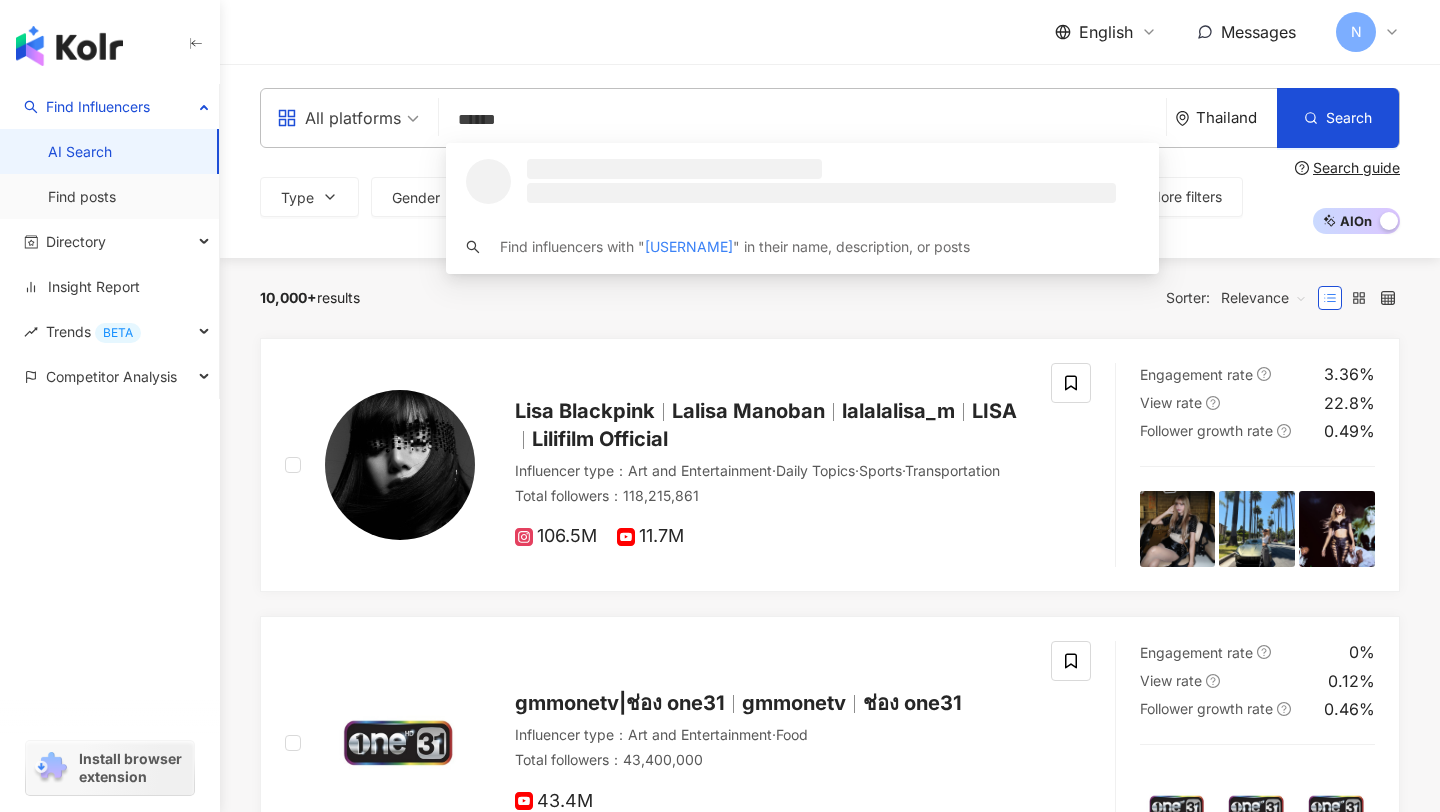 type on "*******" 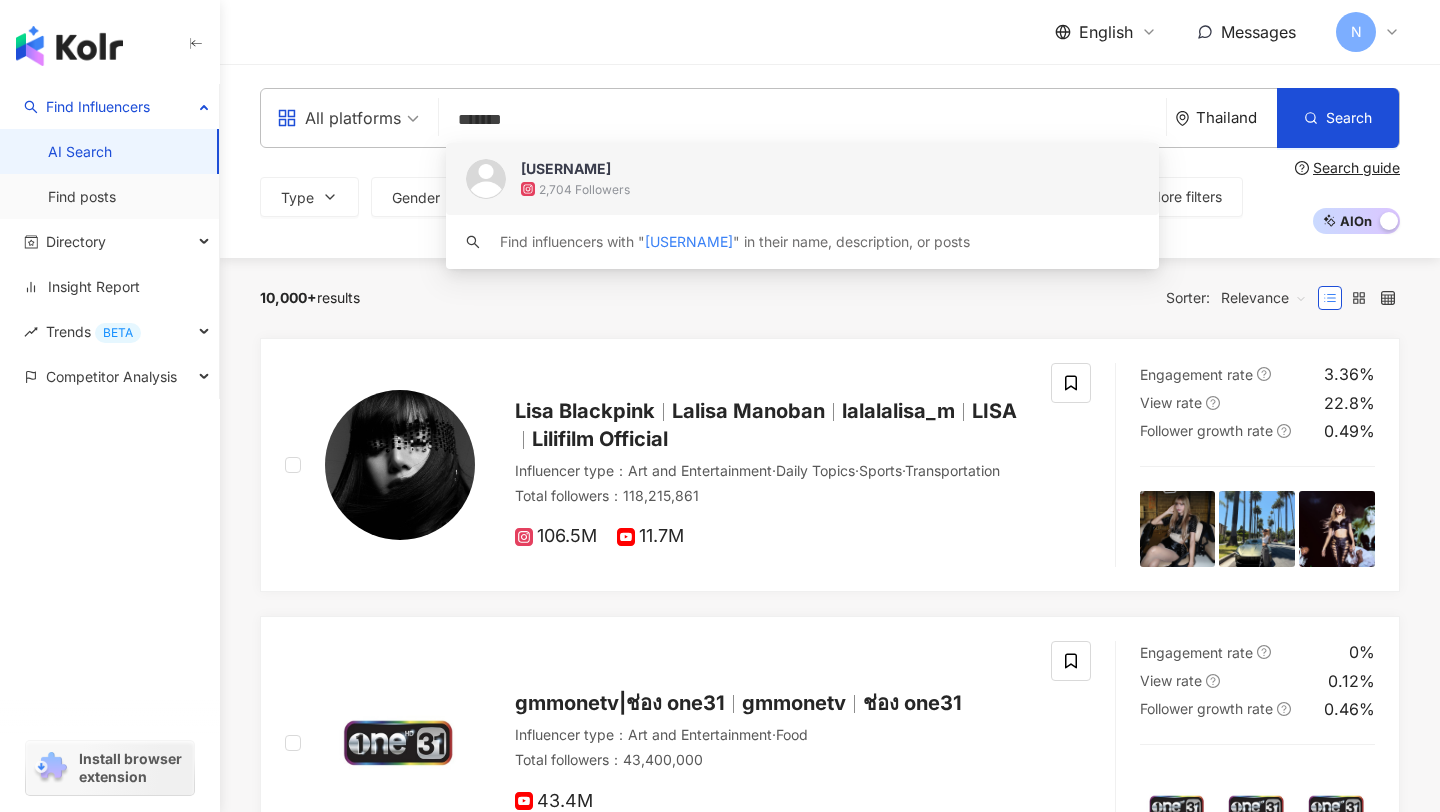 click on "gongspr" at bounding box center [566, 169] 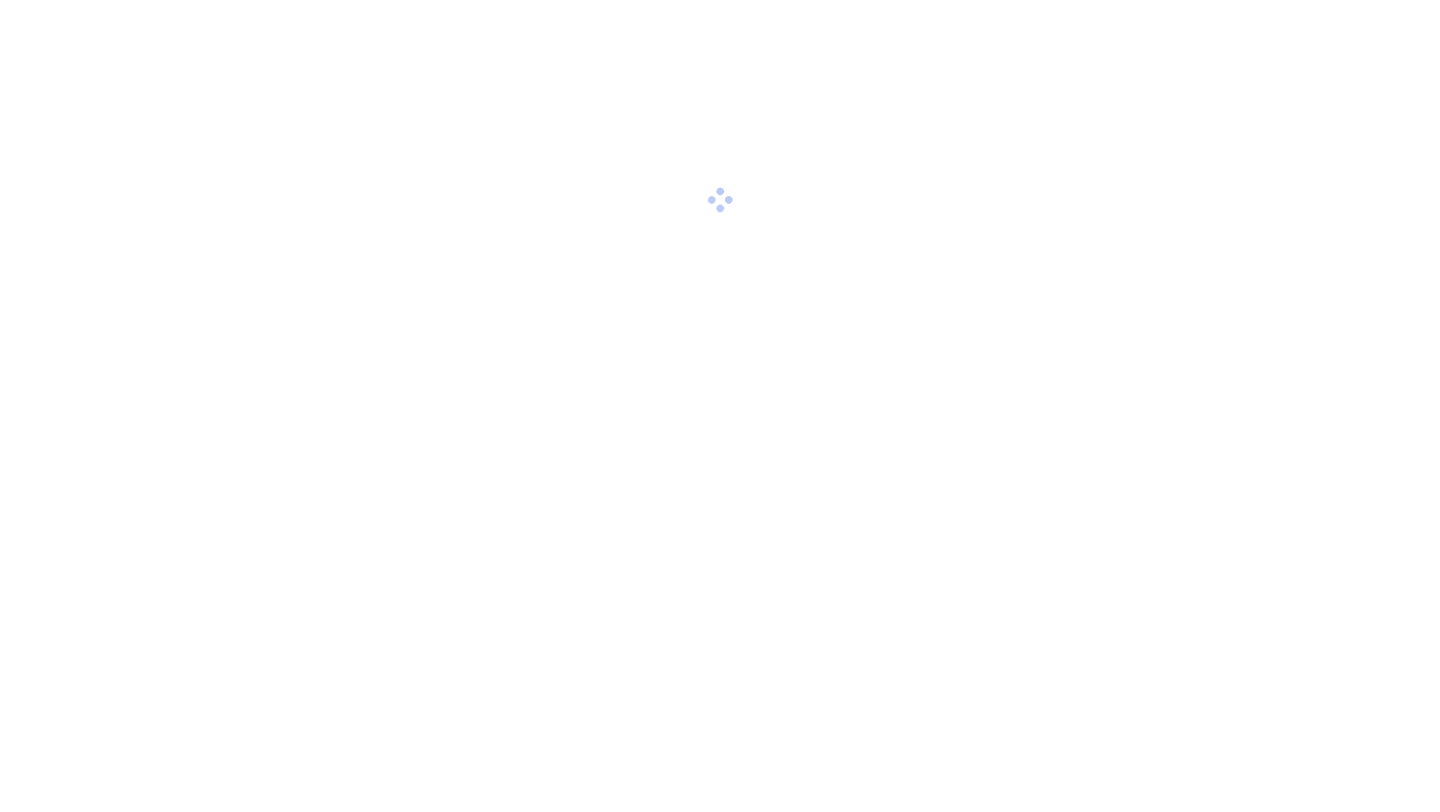 scroll, scrollTop: 0, scrollLeft: 0, axis: both 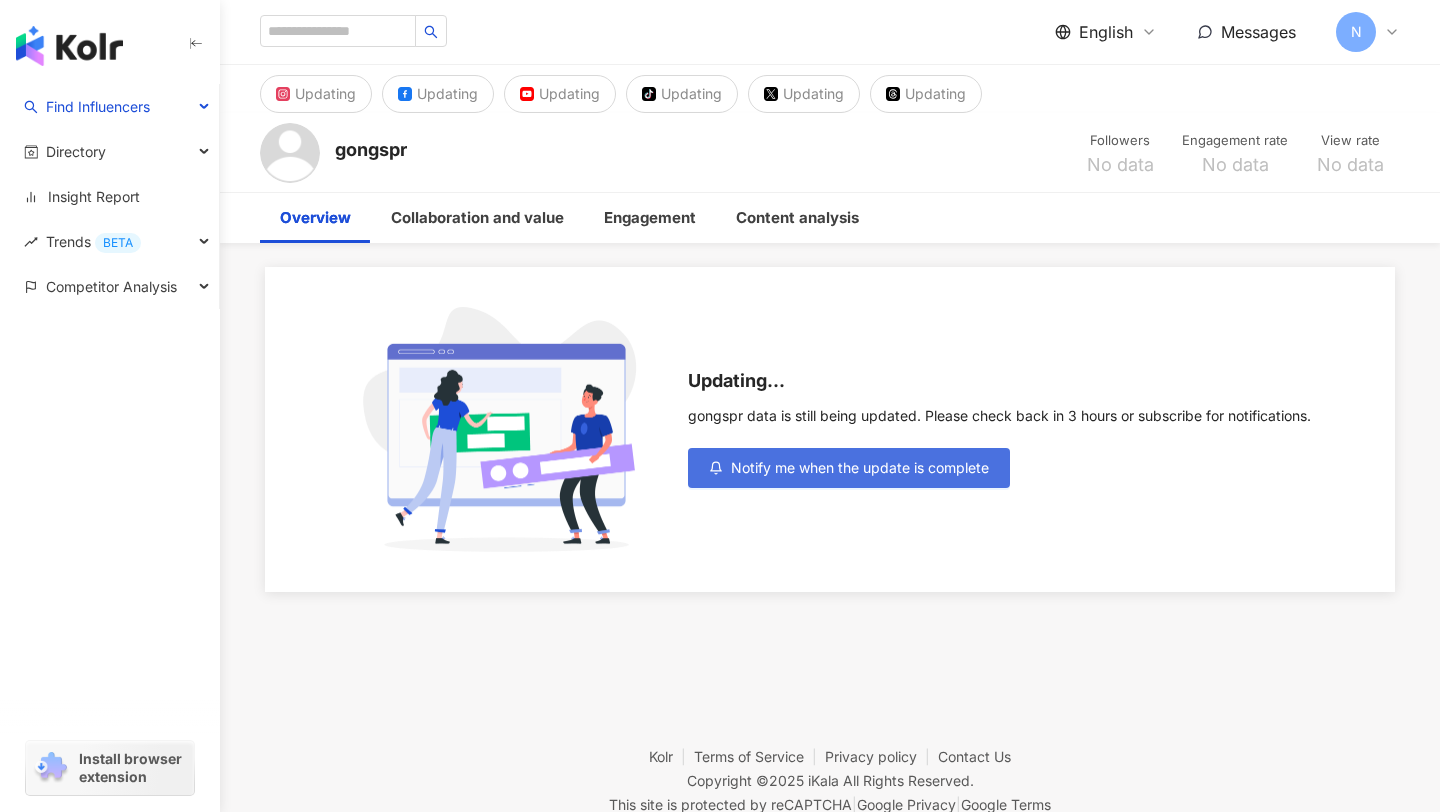 click on "Notify me when the update is complete" at bounding box center [860, 468] 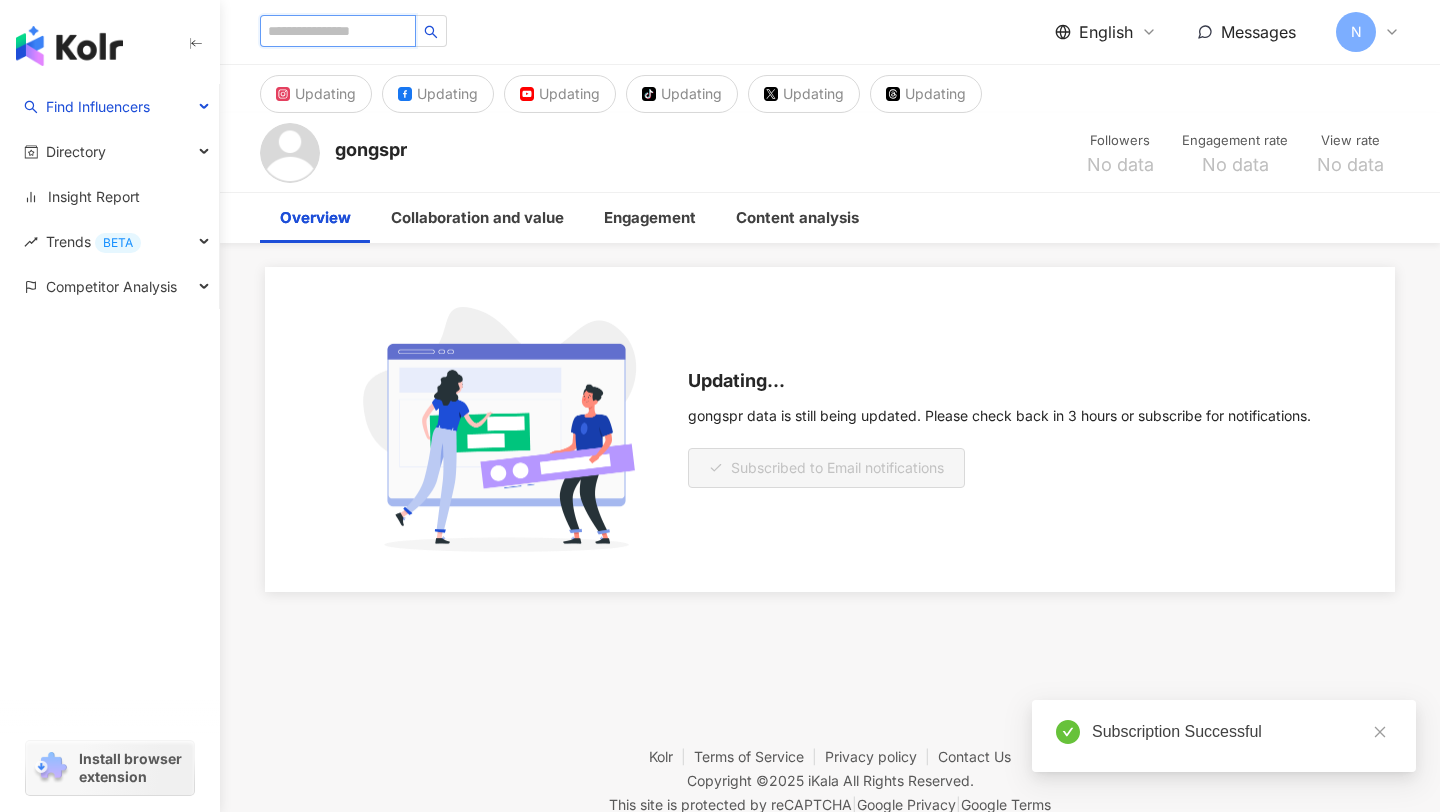click at bounding box center (338, 31) 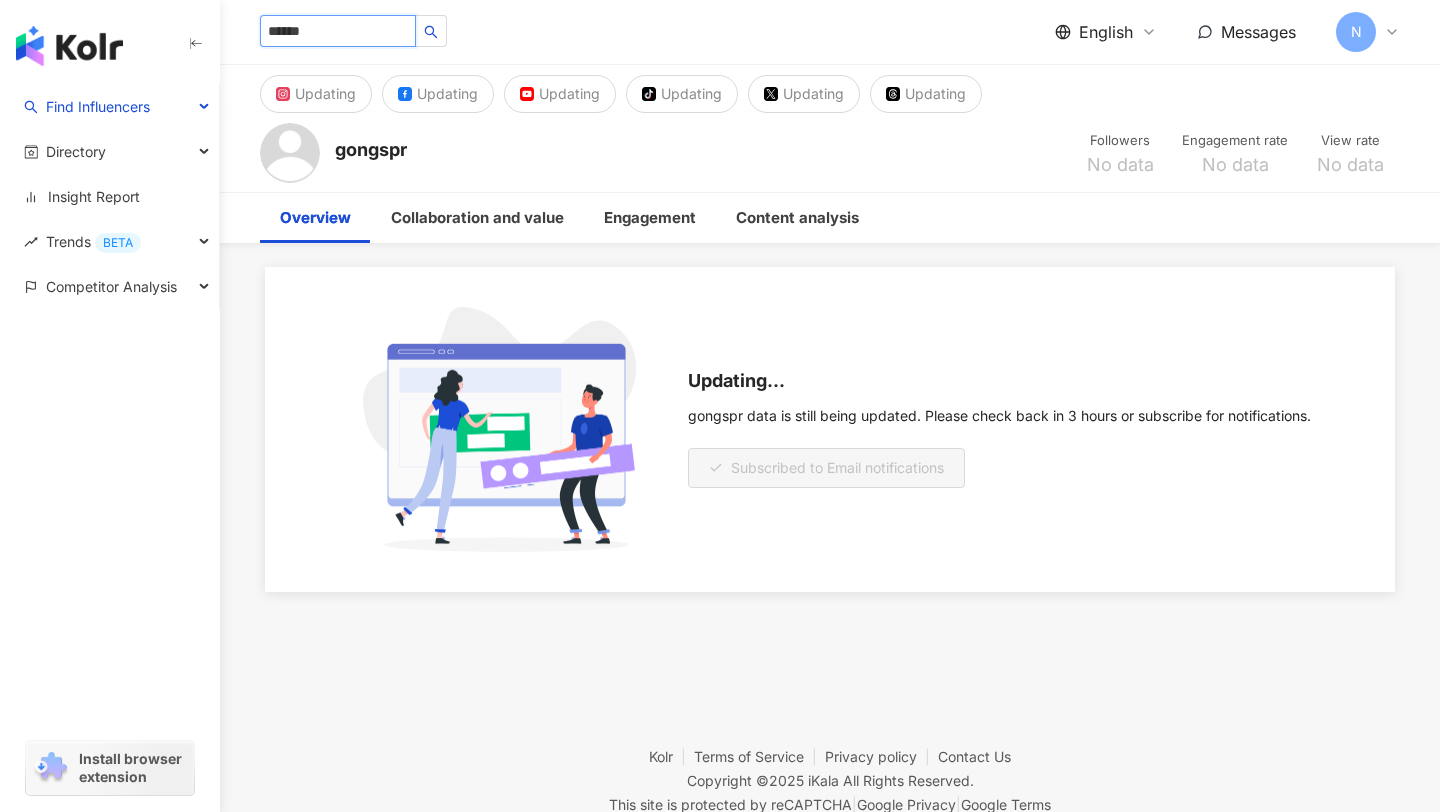 type on "*******" 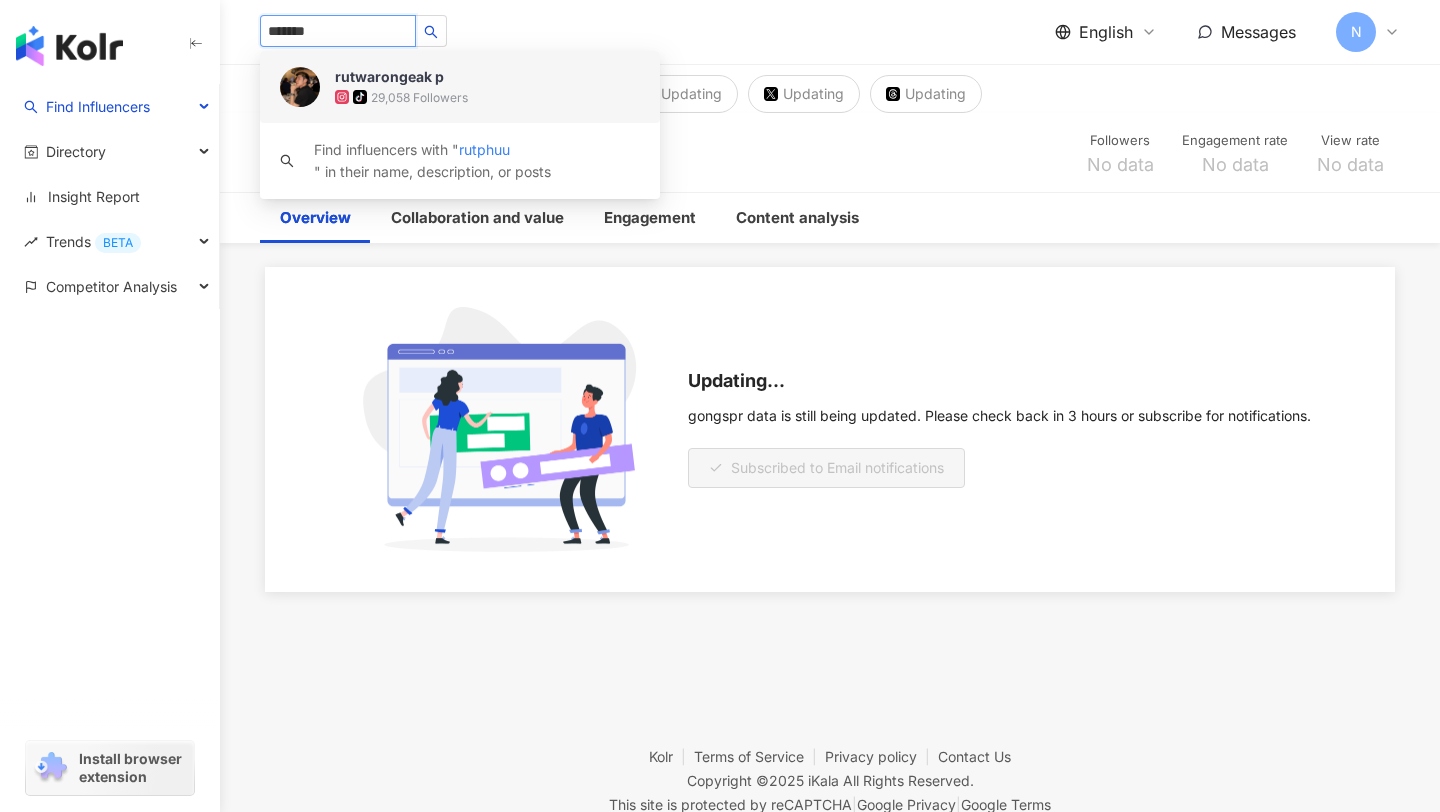 click on "29,058   Followers" at bounding box center (419, 97) 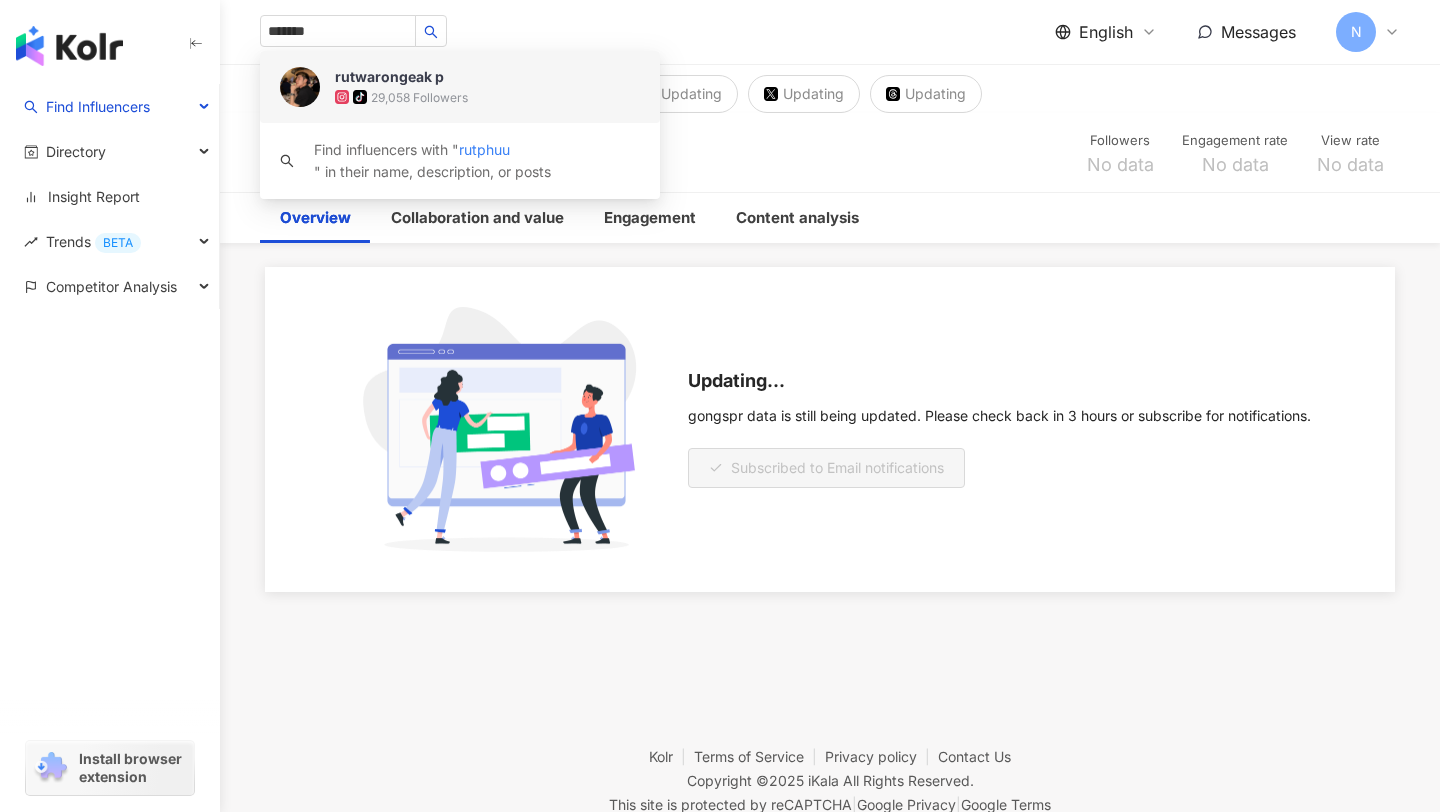type 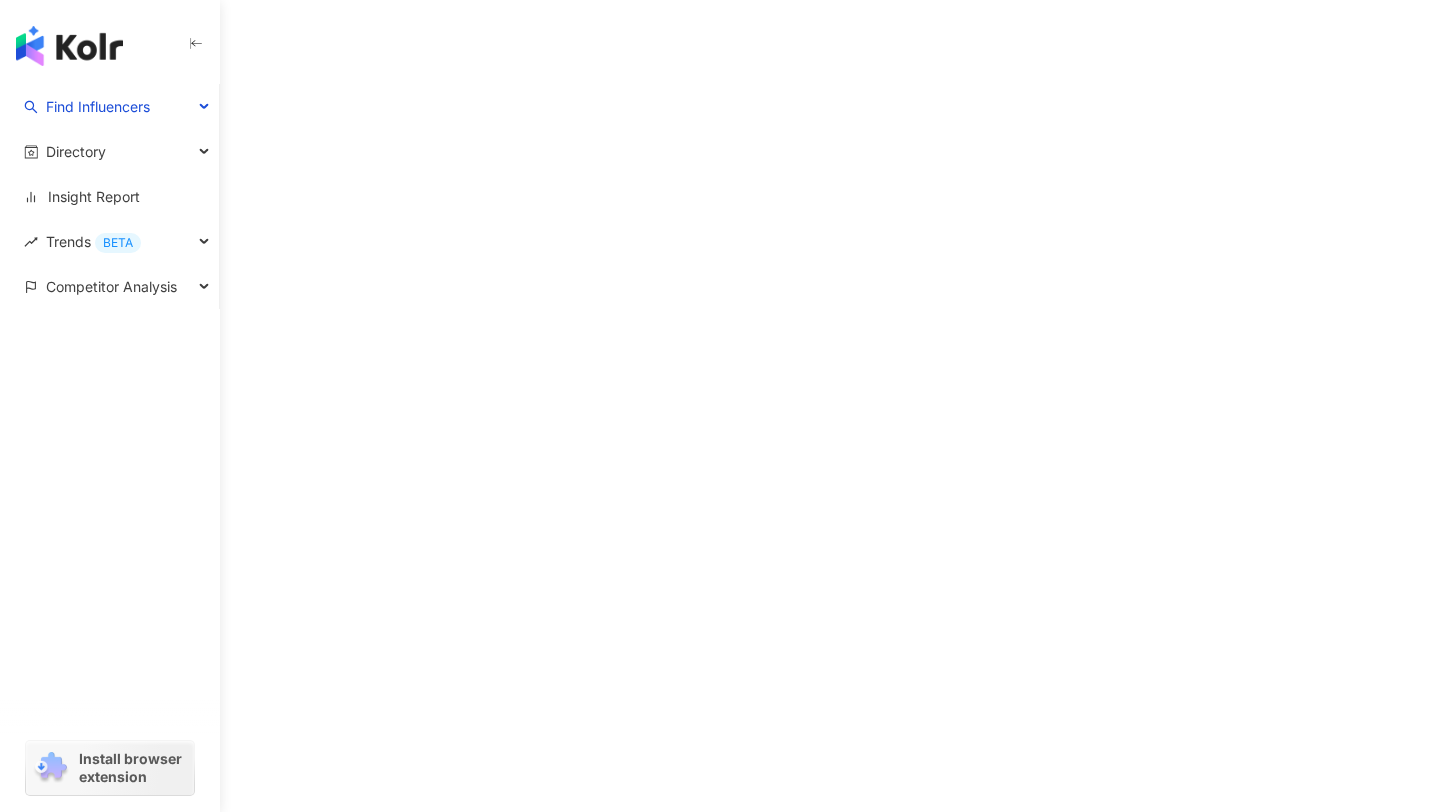 scroll, scrollTop: 0, scrollLeft: 0, axis: both 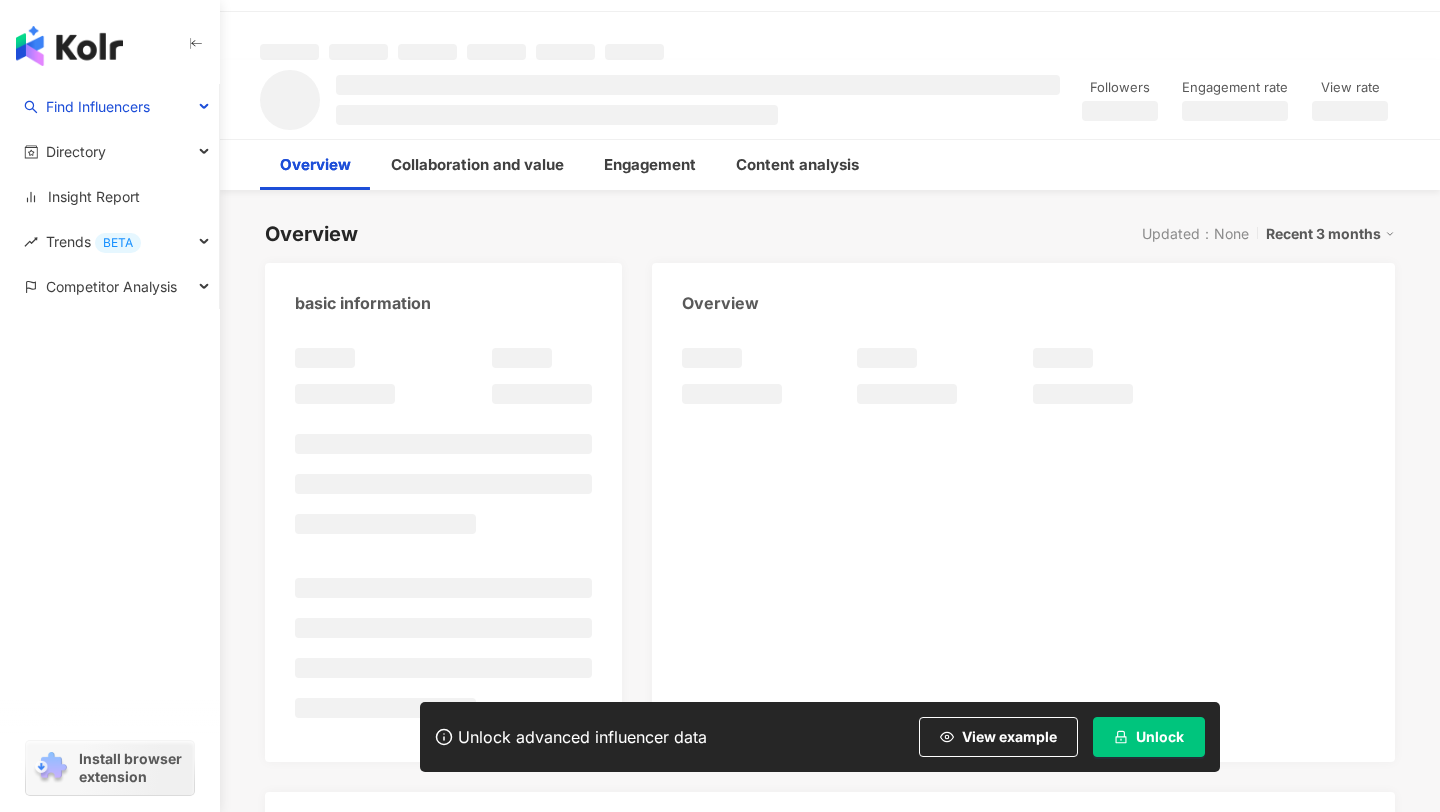 click on "Unlock" at bounding box center (1149, 737) 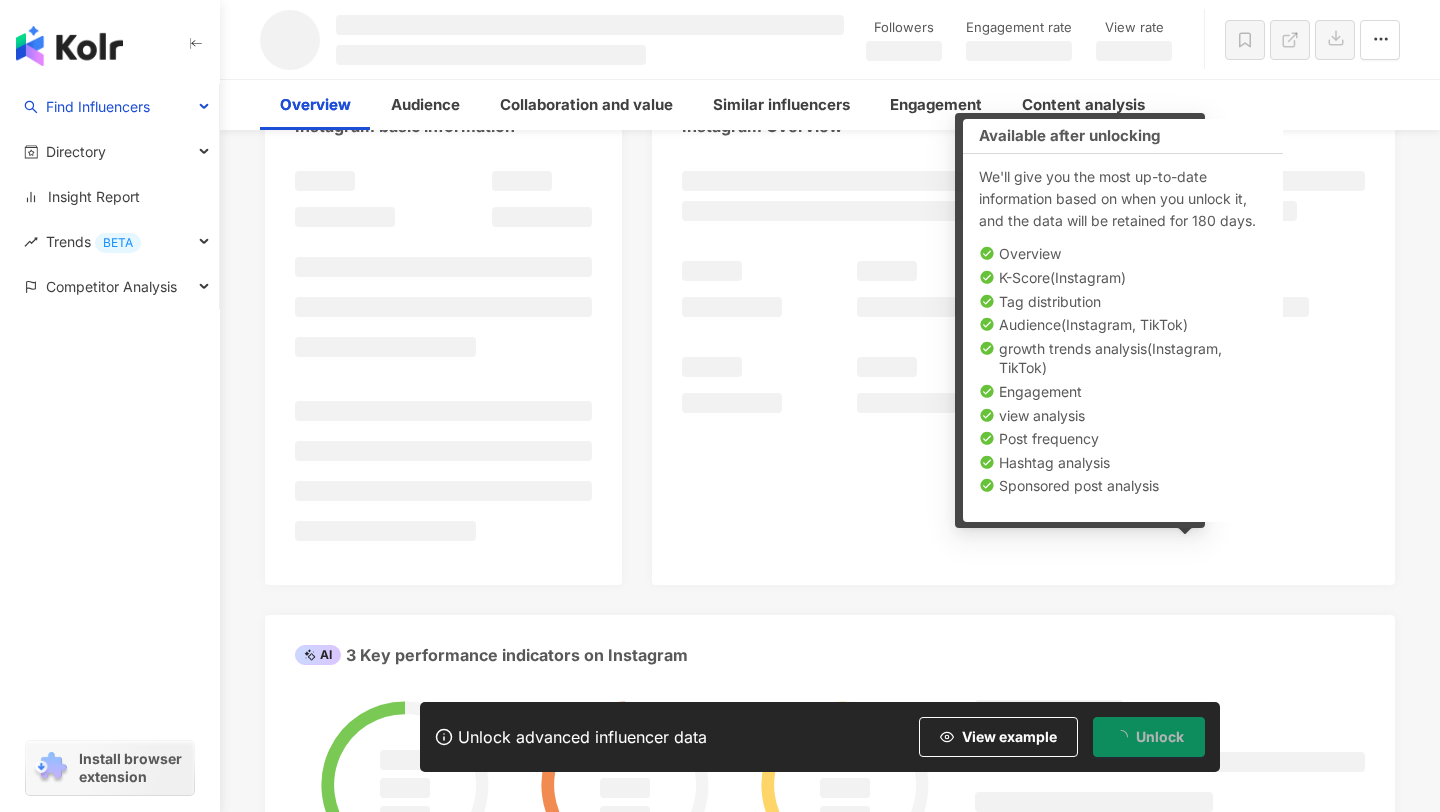 scroll, scrollTop: 213, scrollLeft: 0, axis: vertical 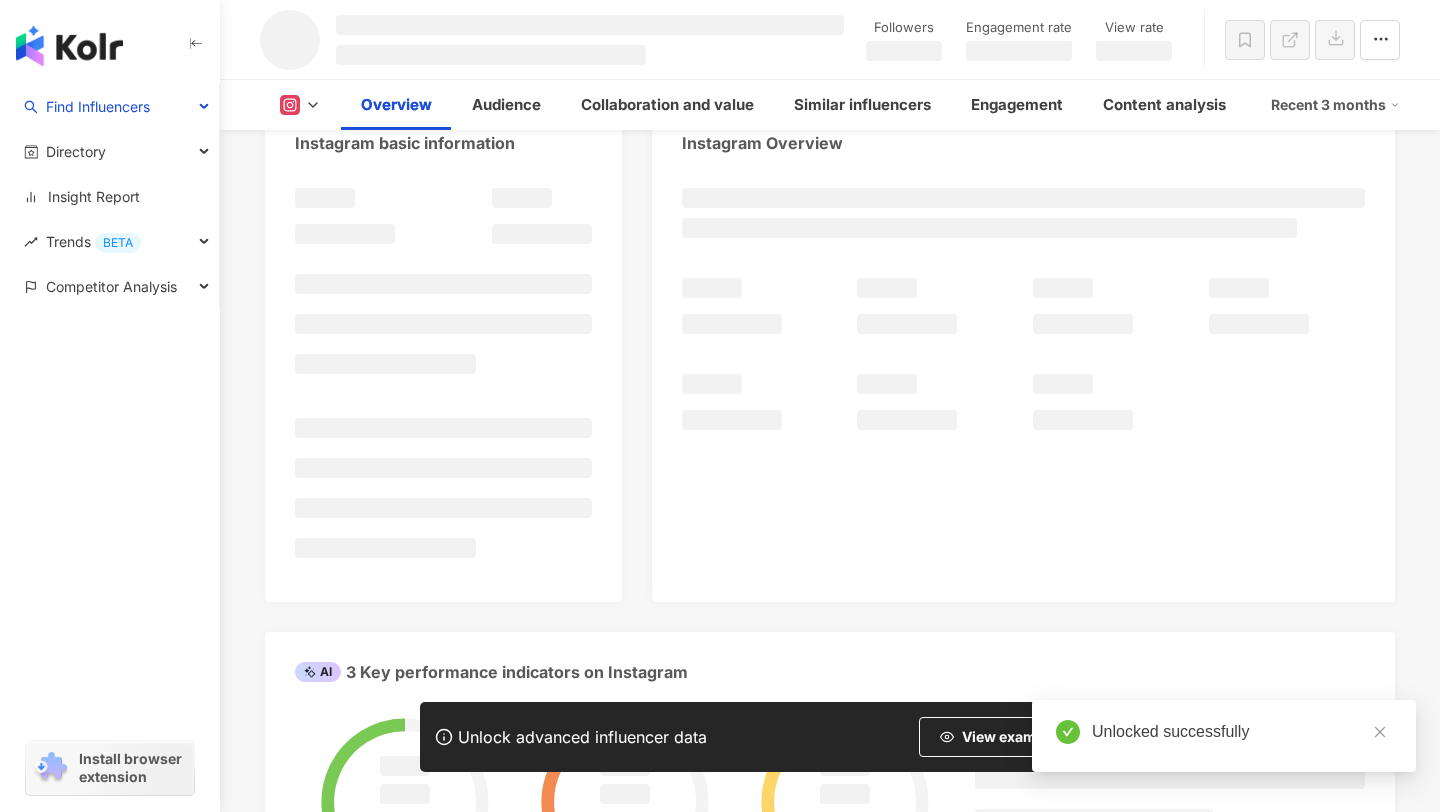 click at bounding box center [1023, 385] 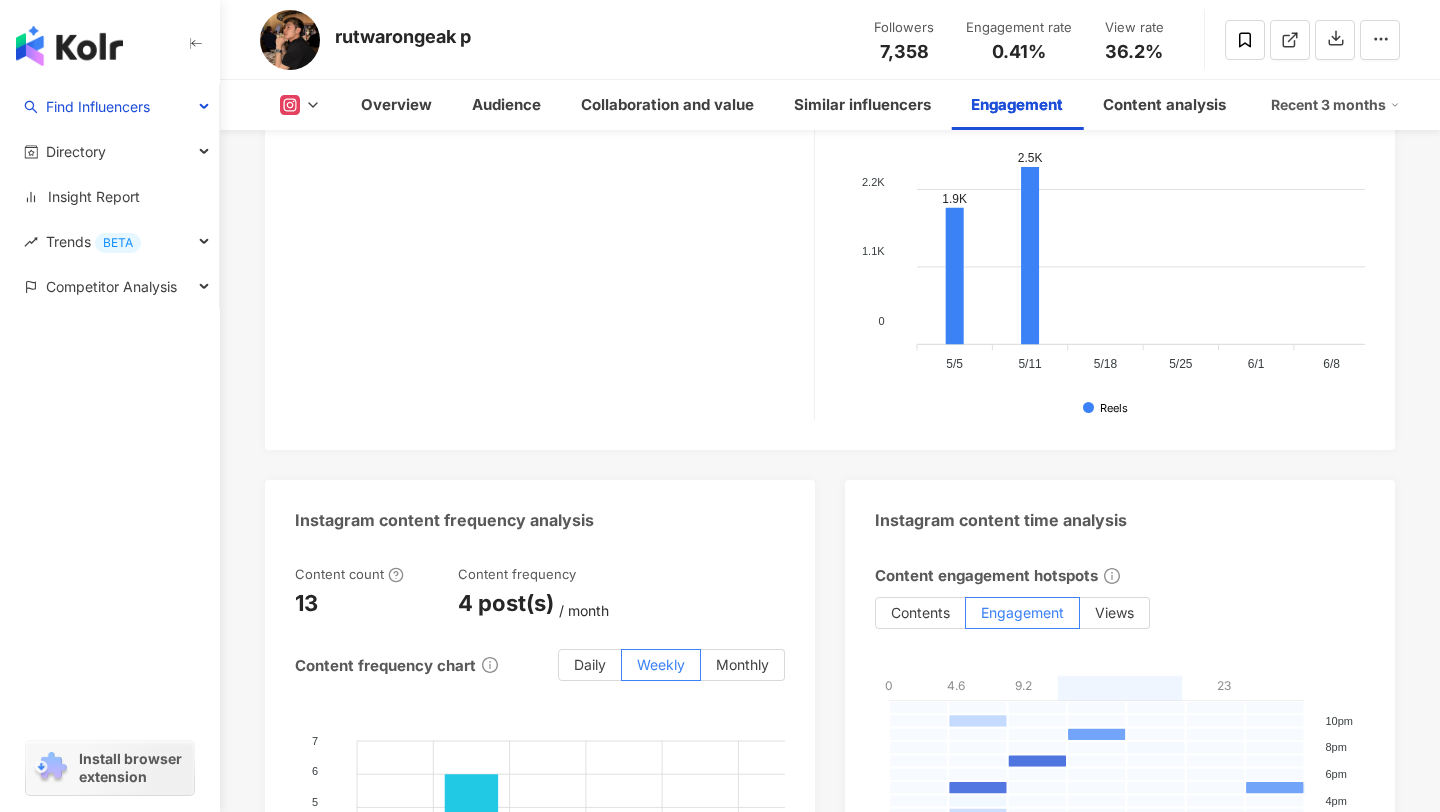 scroll, scrollTop: 4896, scrollLeft: 0, axis: vertical 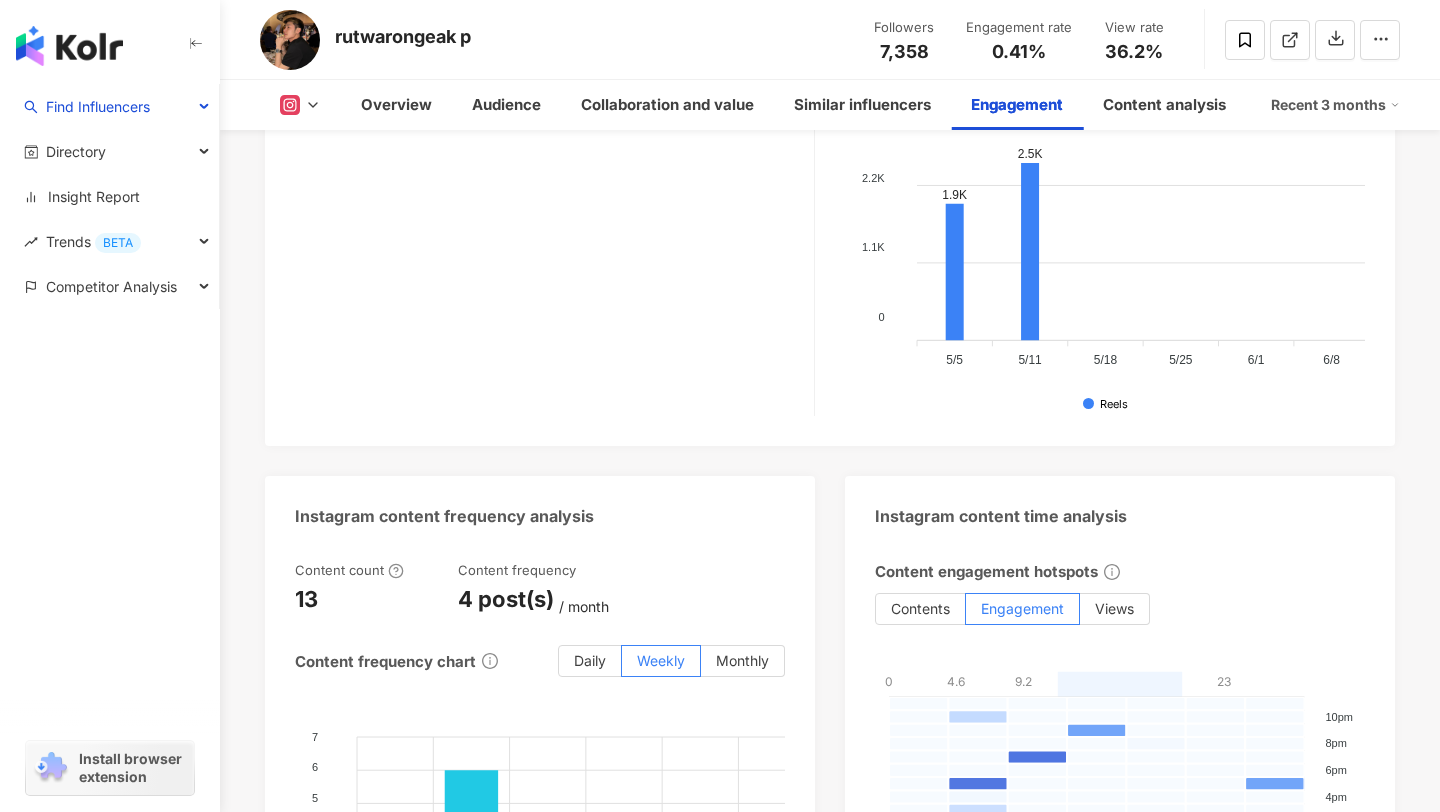 click on "Overview Audience Collaboration and value Similar influencers Engagement Content analysis Recent 3 months" at bounding box center [830, 105] 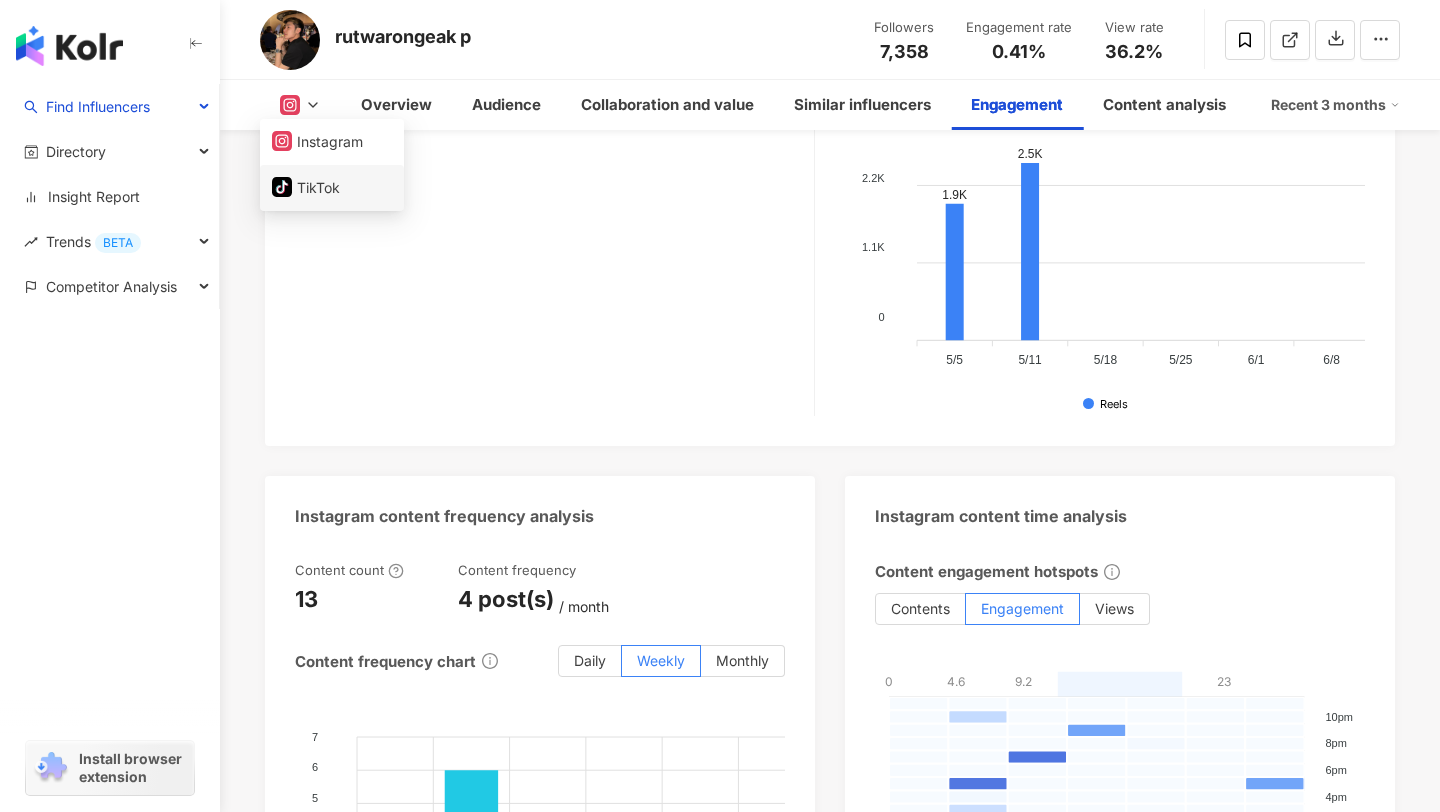 click on "tiktok-icon TikTok" at bounding box center [332, 188] 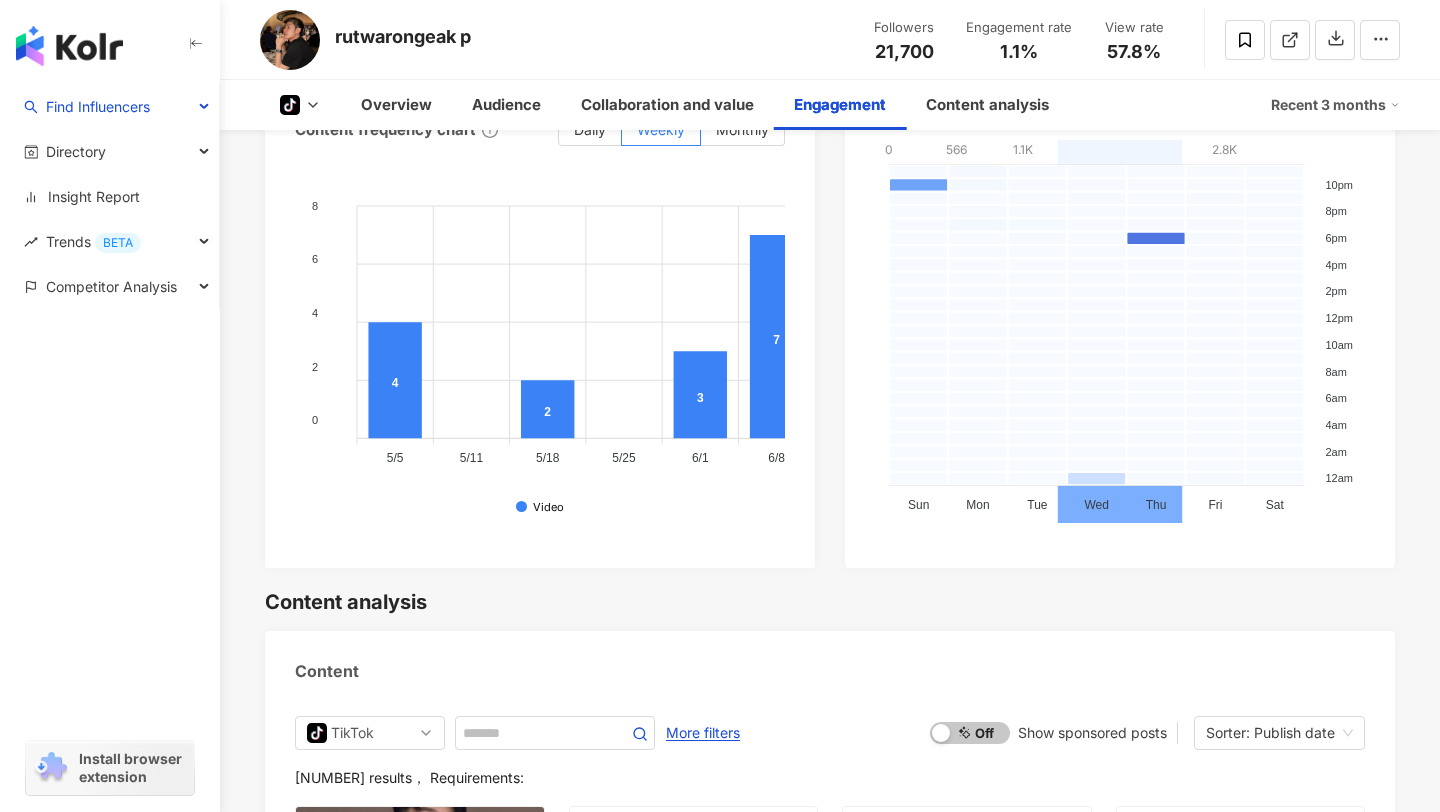 scroll, scrollTop: 3222, scrollLeft: 0, axis: vertical 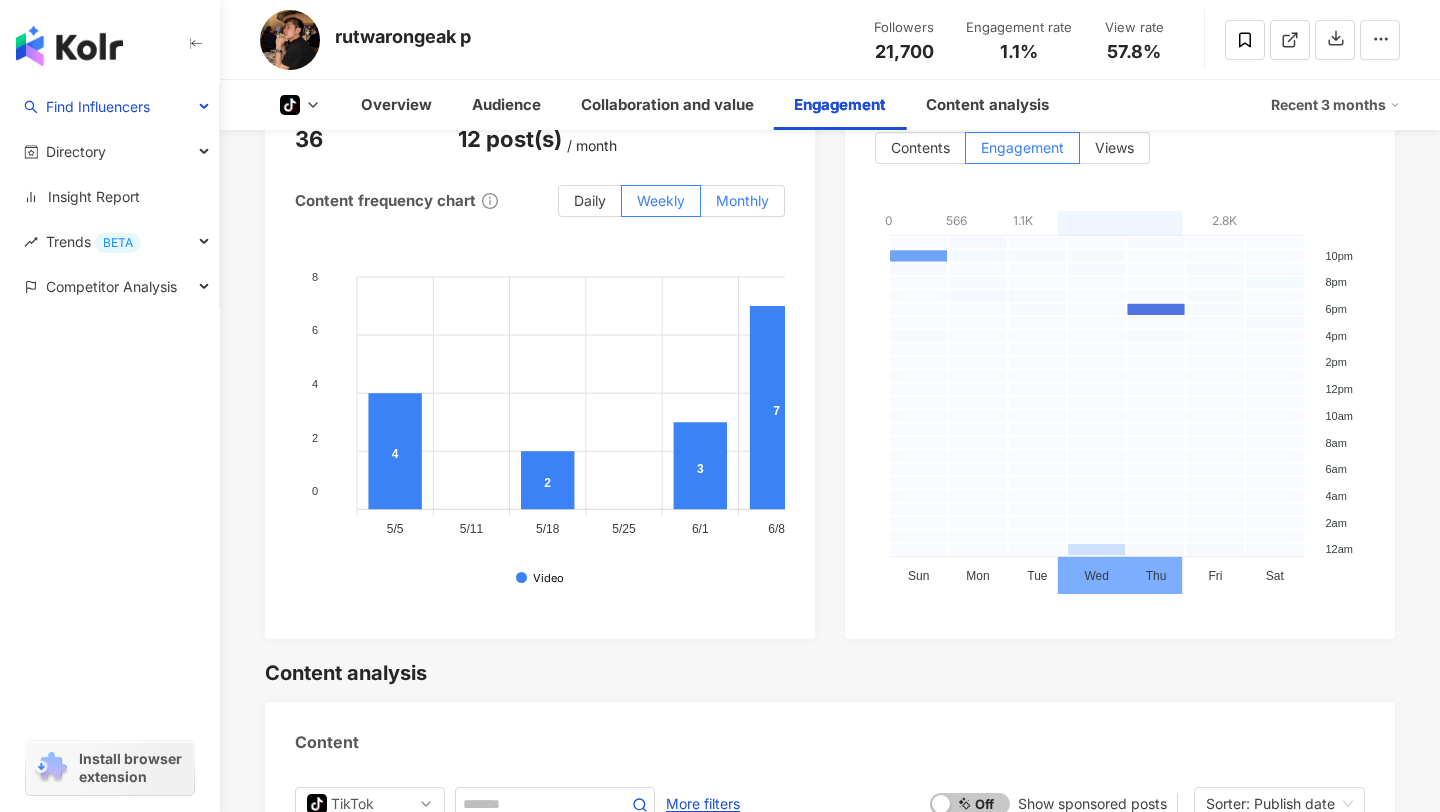 click on "Monthly" at bounding box center [742, 200] 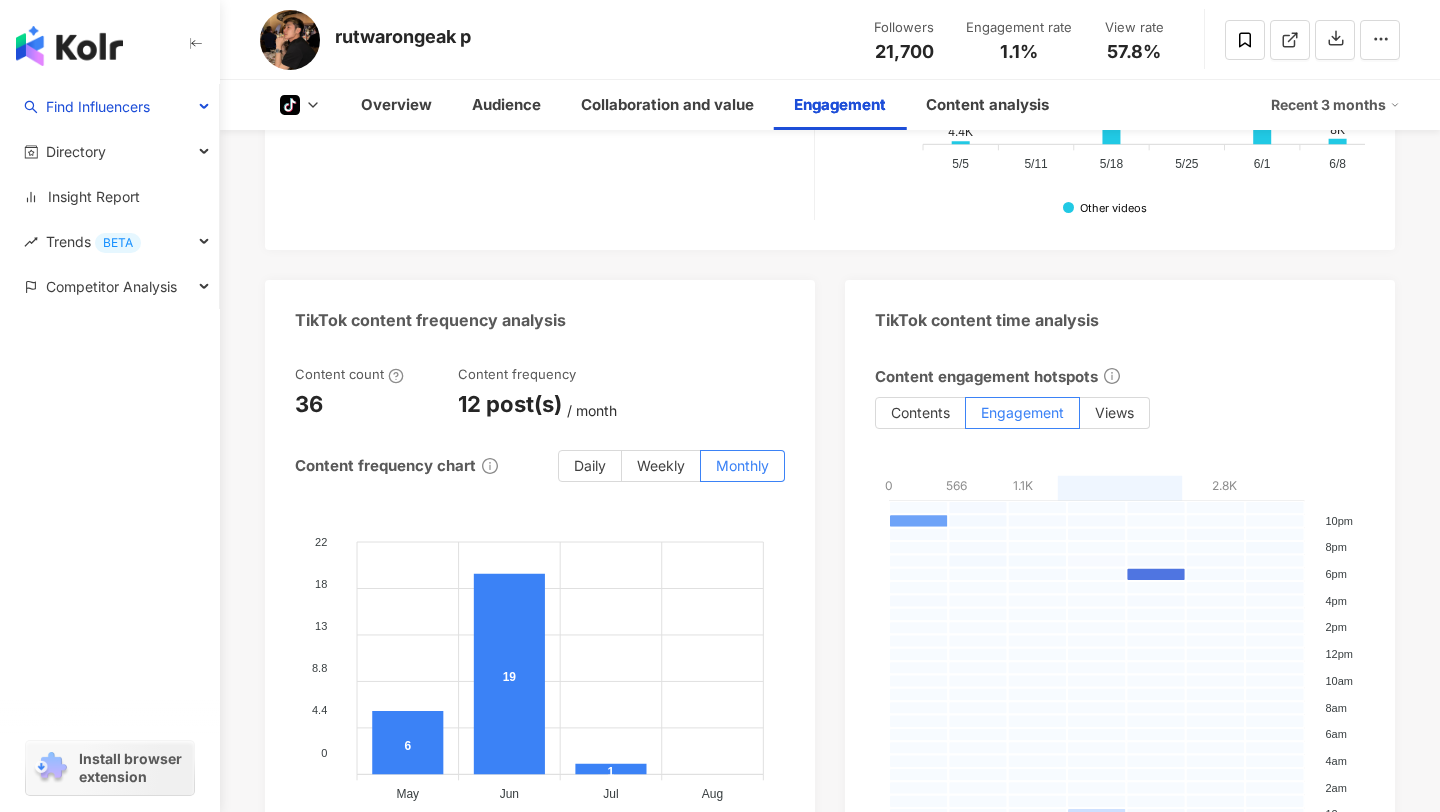 scroll, scrollTop: 2923, scrollLeft: 0, axis: vertical 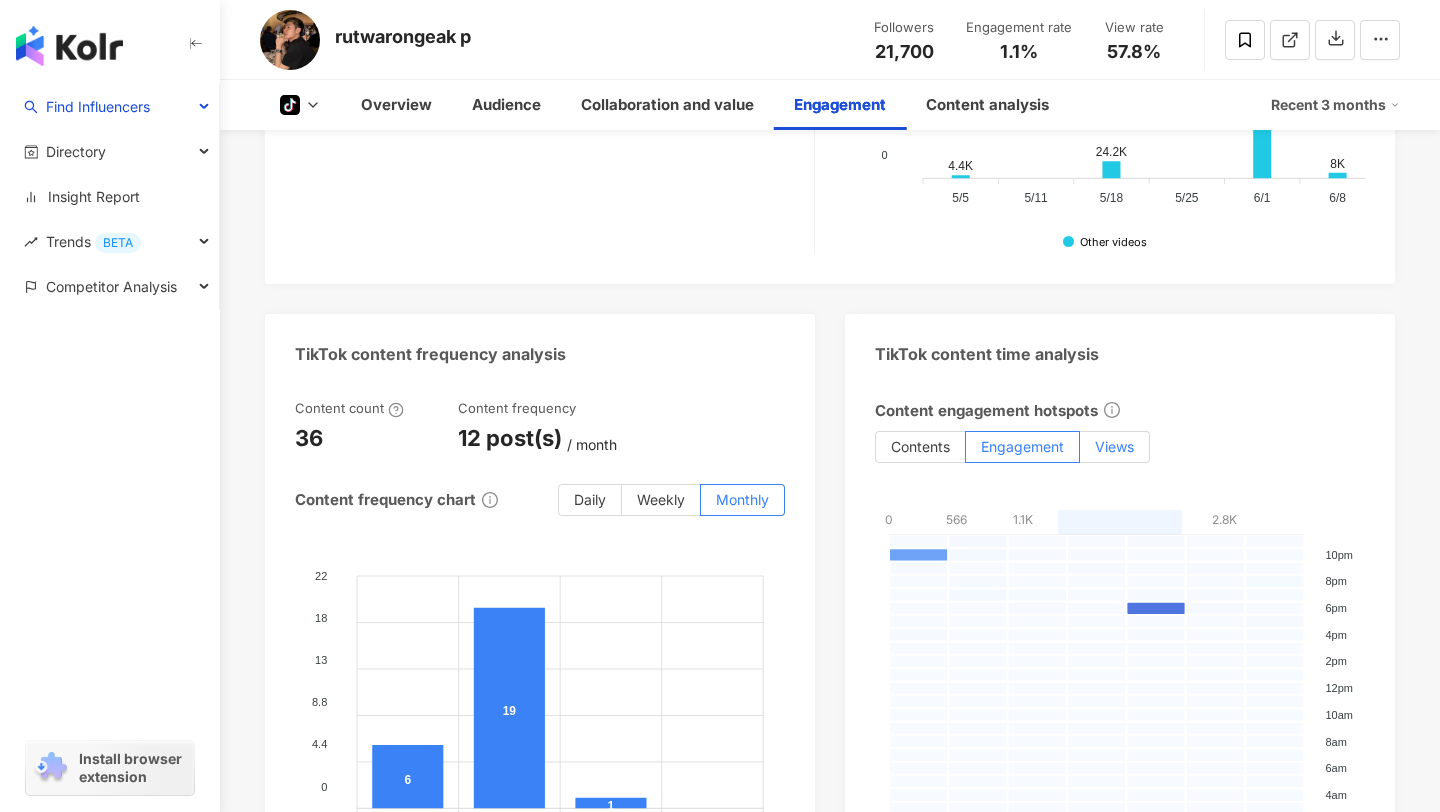 click on "Views" at bounding box center (1115, 447) 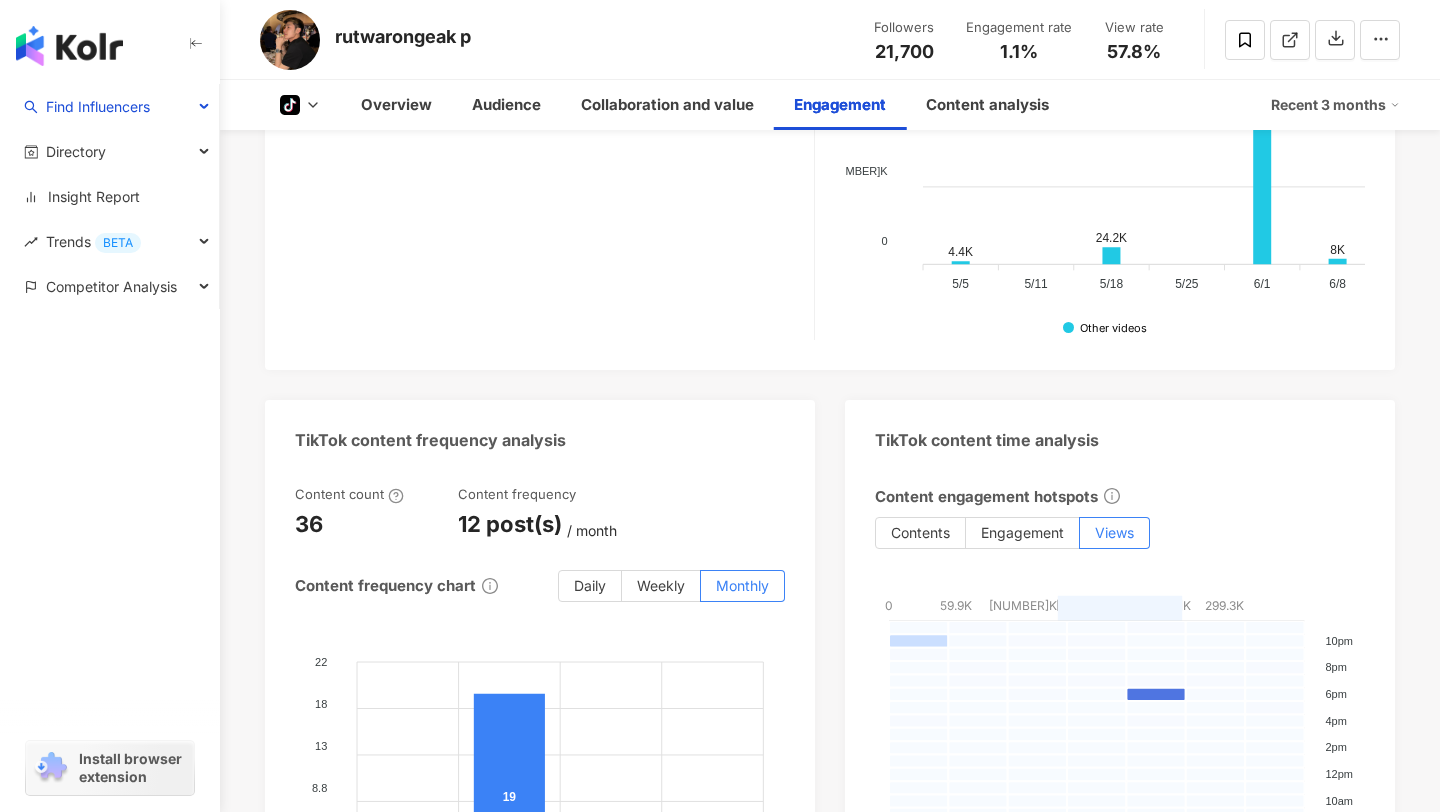 scroll, scrollTop: 2572, scrollLeft: 0, axis: vertical 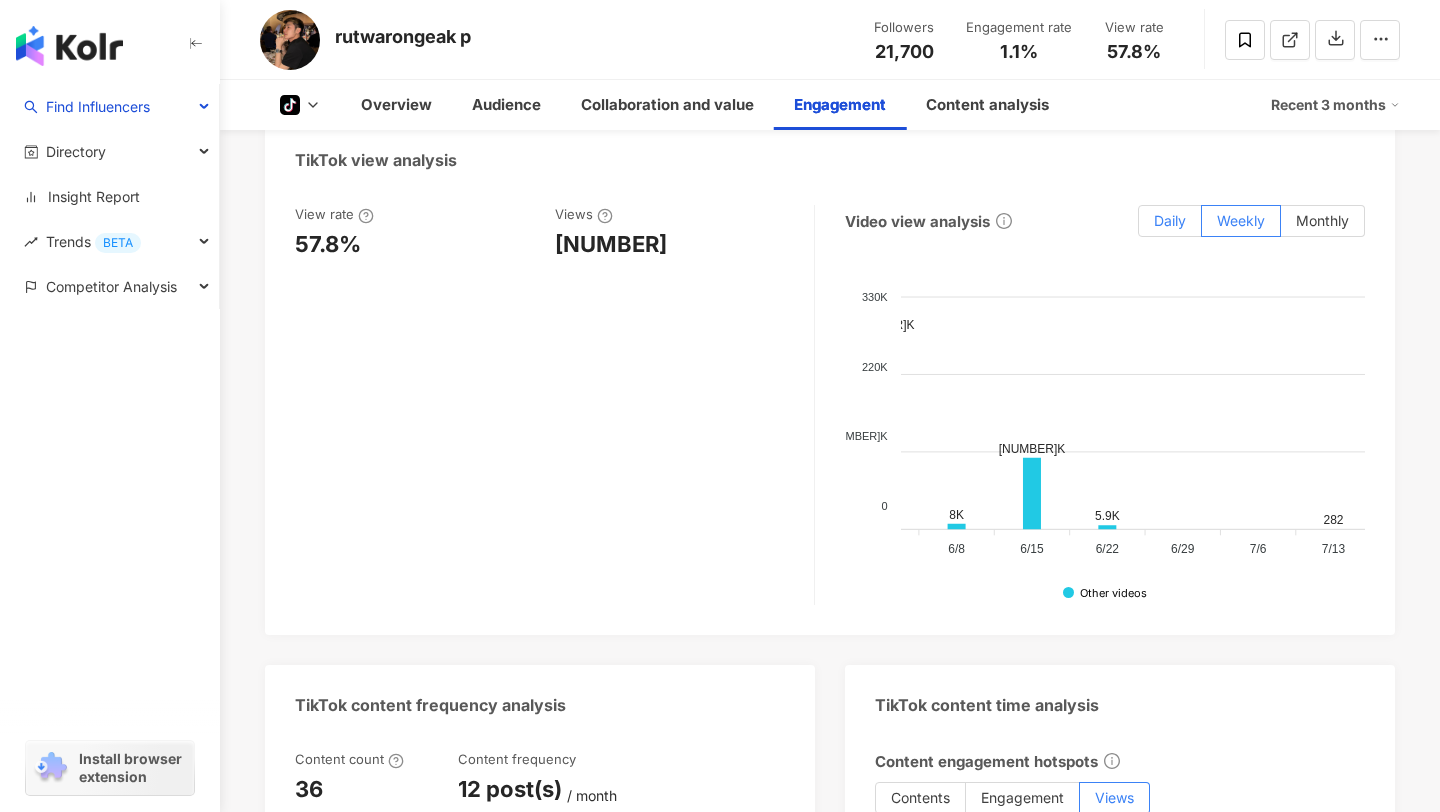 click on "Daily" at bounding box center [1170, 221] 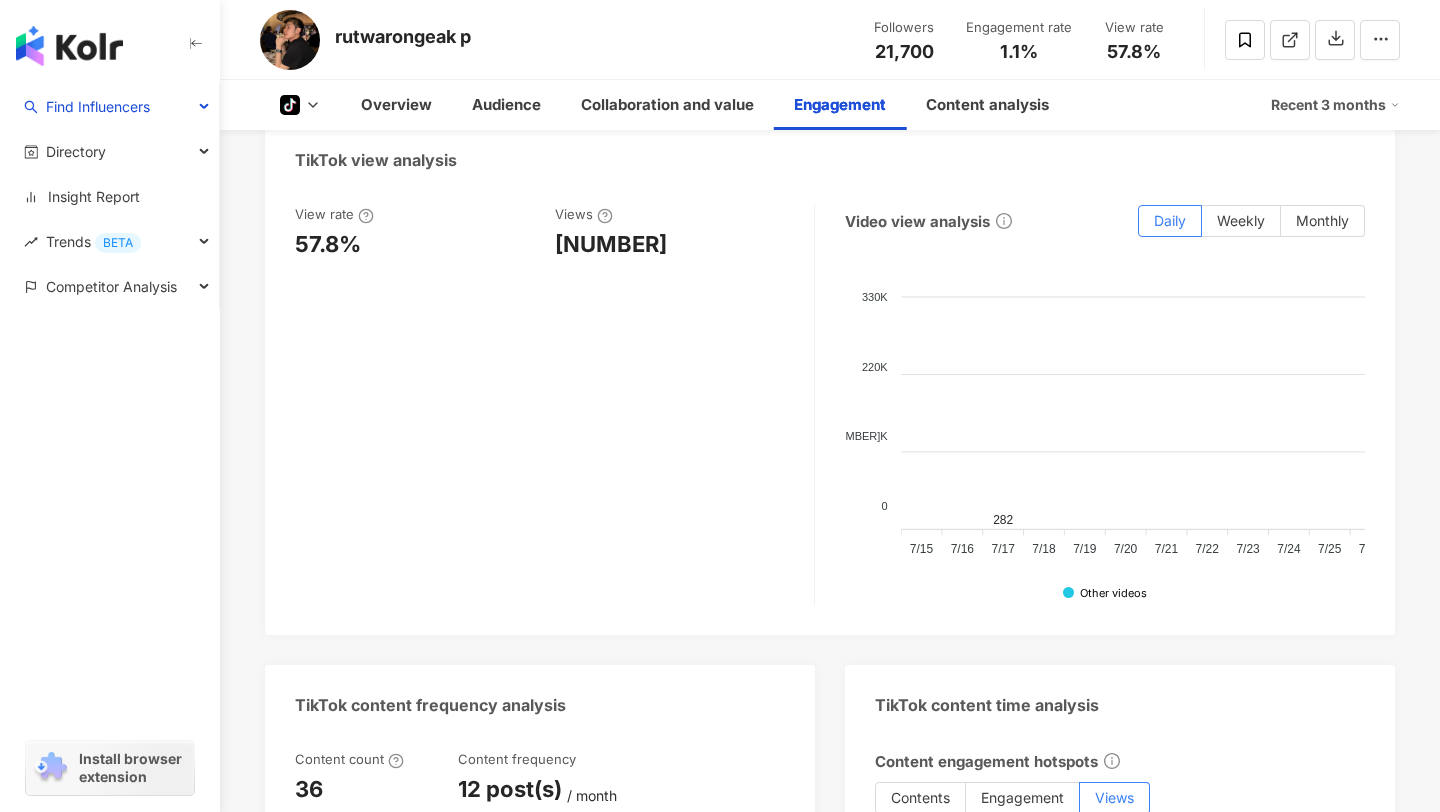 scroll, scrollTop: 0, scrollLeft: 2917, axis: horizontal 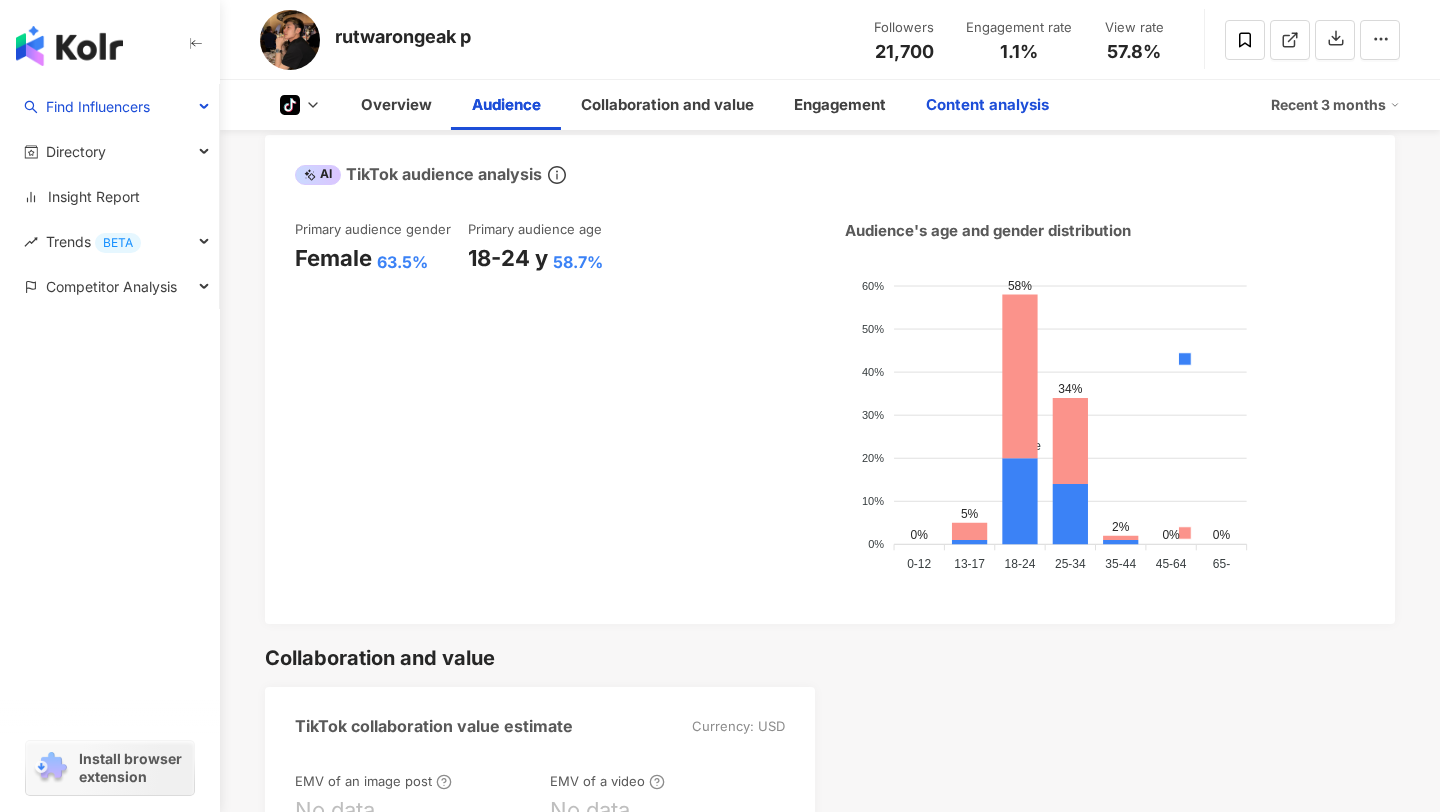 click on "Content analysis" at bounding box center (987, 105) 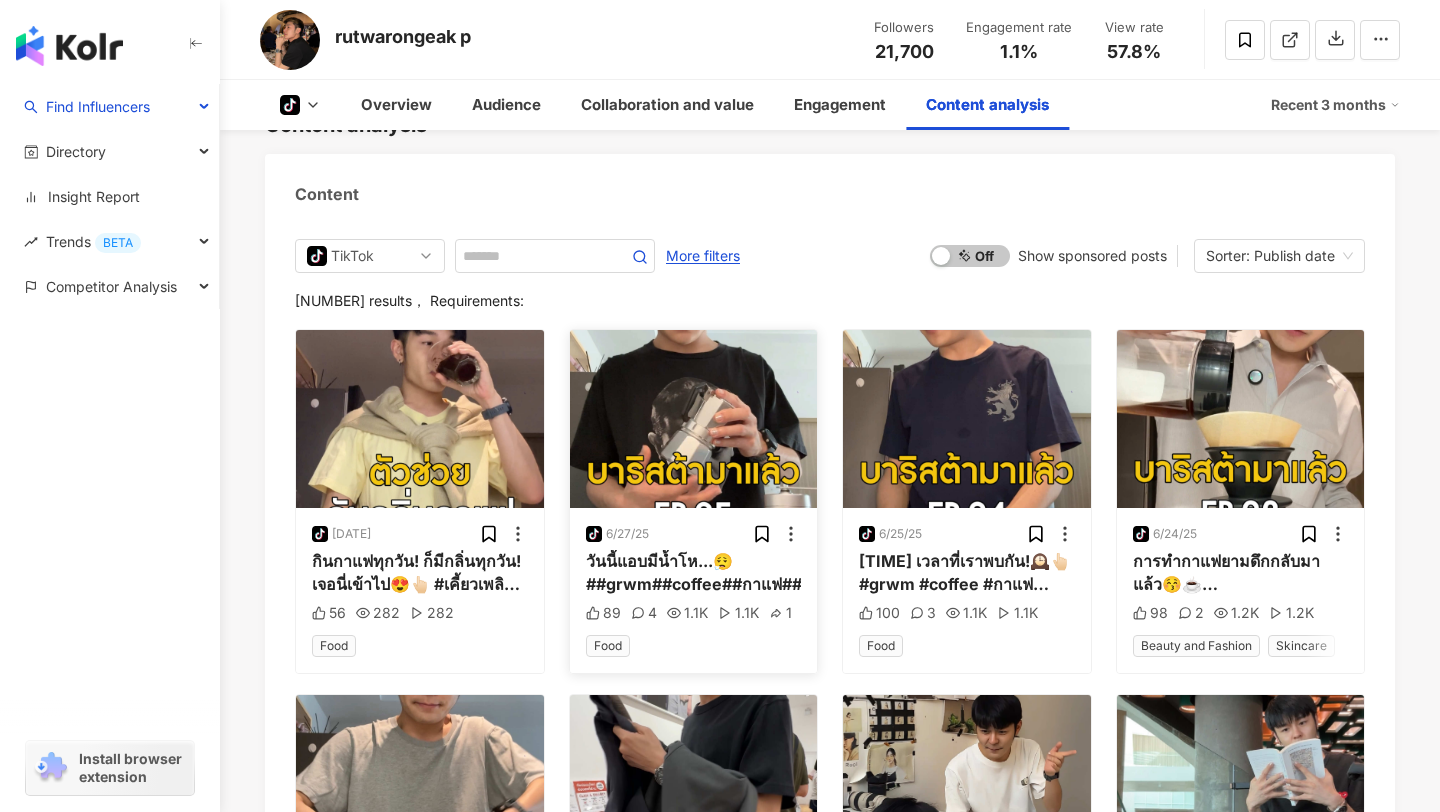 scroll, scrollTop: 3767, scrollLeft: 0, axis: vertical 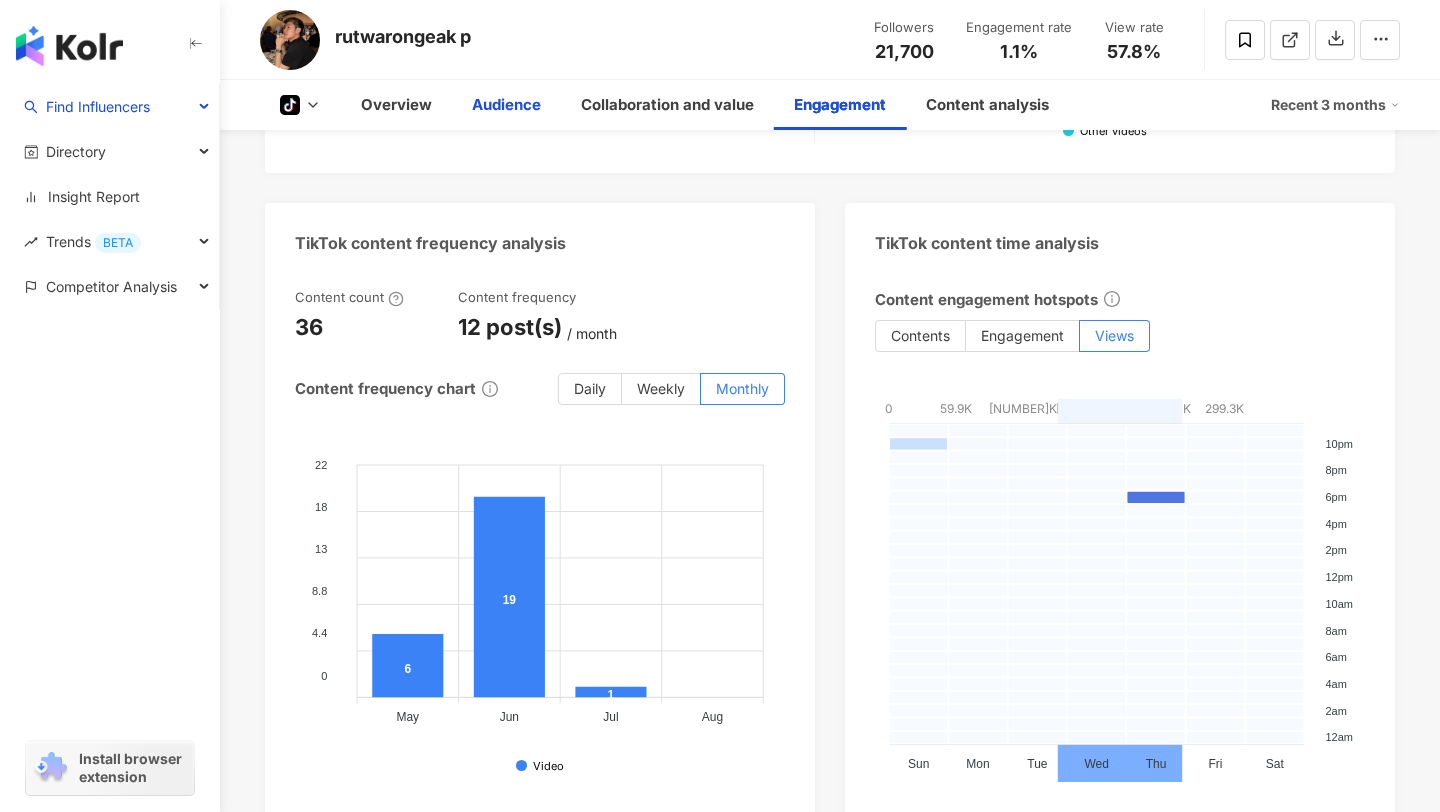 click on "Audience" at bounding box center (506, 105) 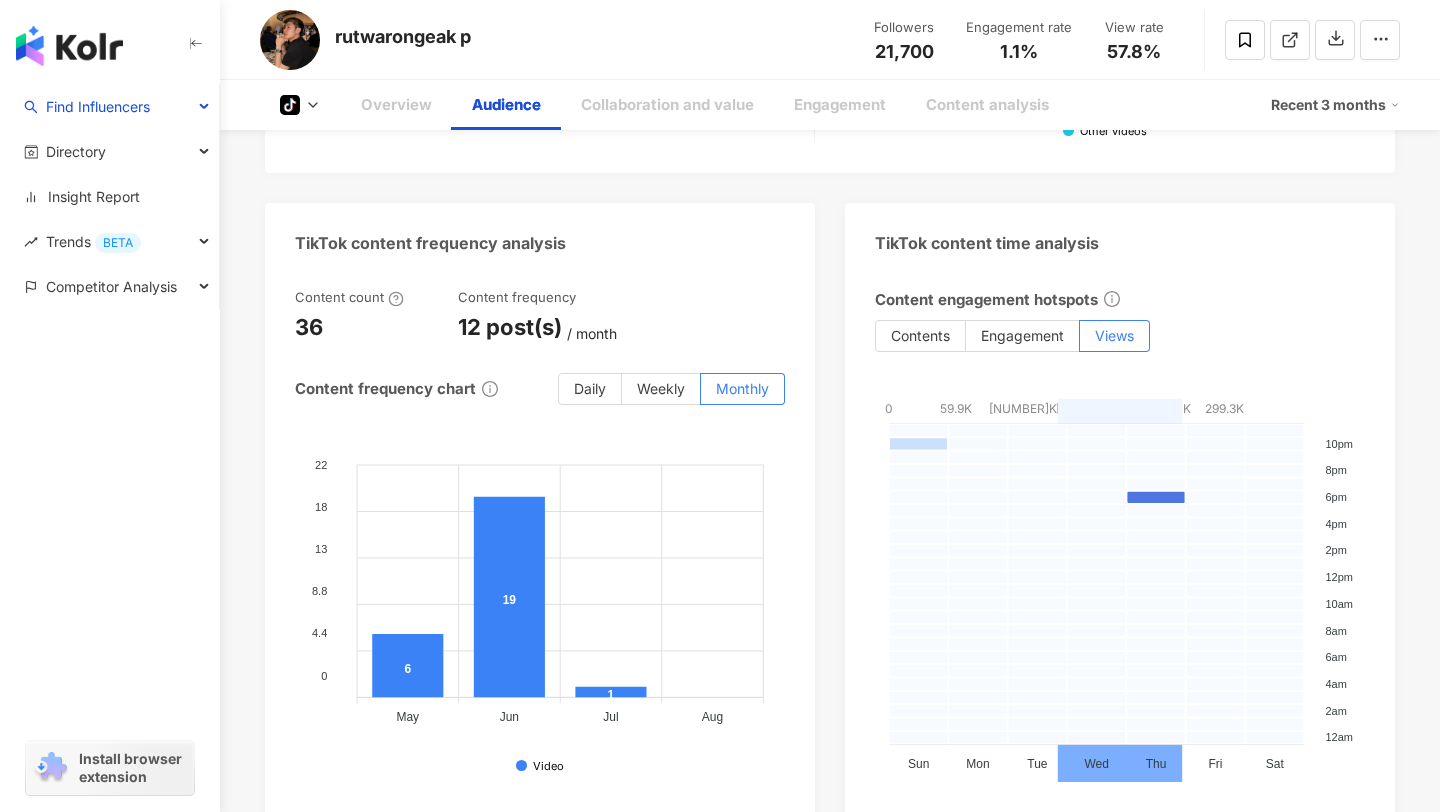 scroll, scrollTop: 1116, scrollLeft: 0, axis: vertical 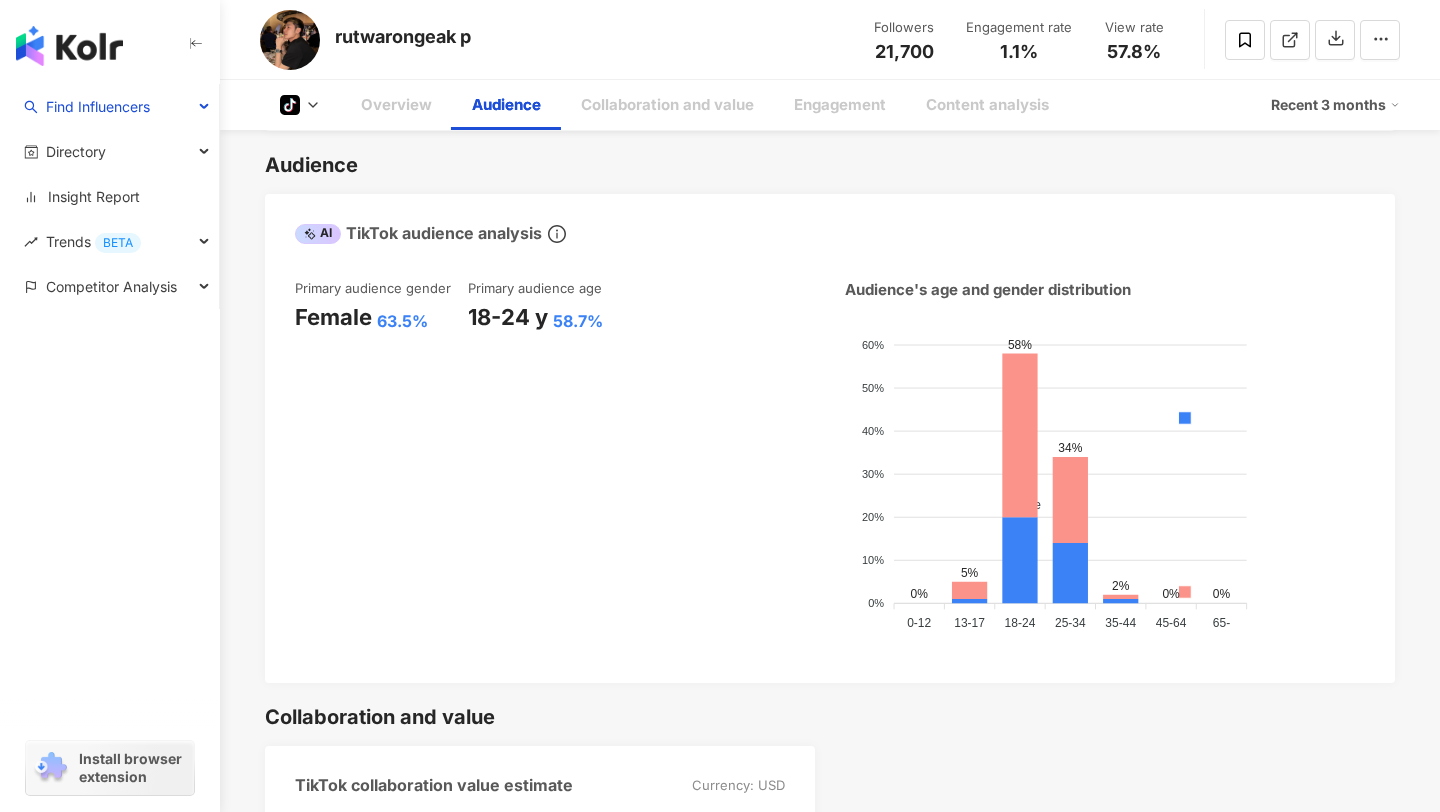 click on "Collaboration and value" at bounding box center (667, 105) 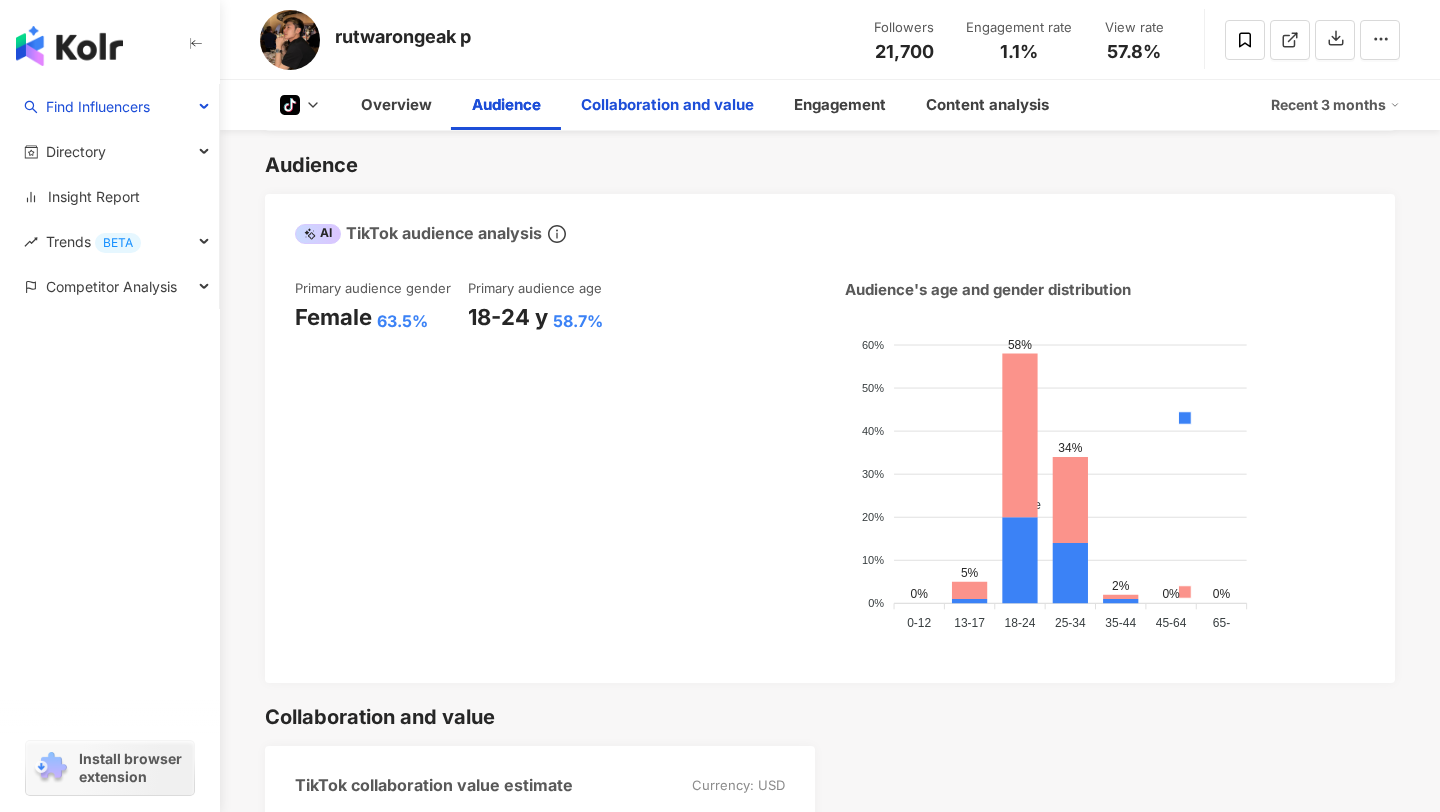 click on "Collaboration and value" at bounding box center (667, 105) 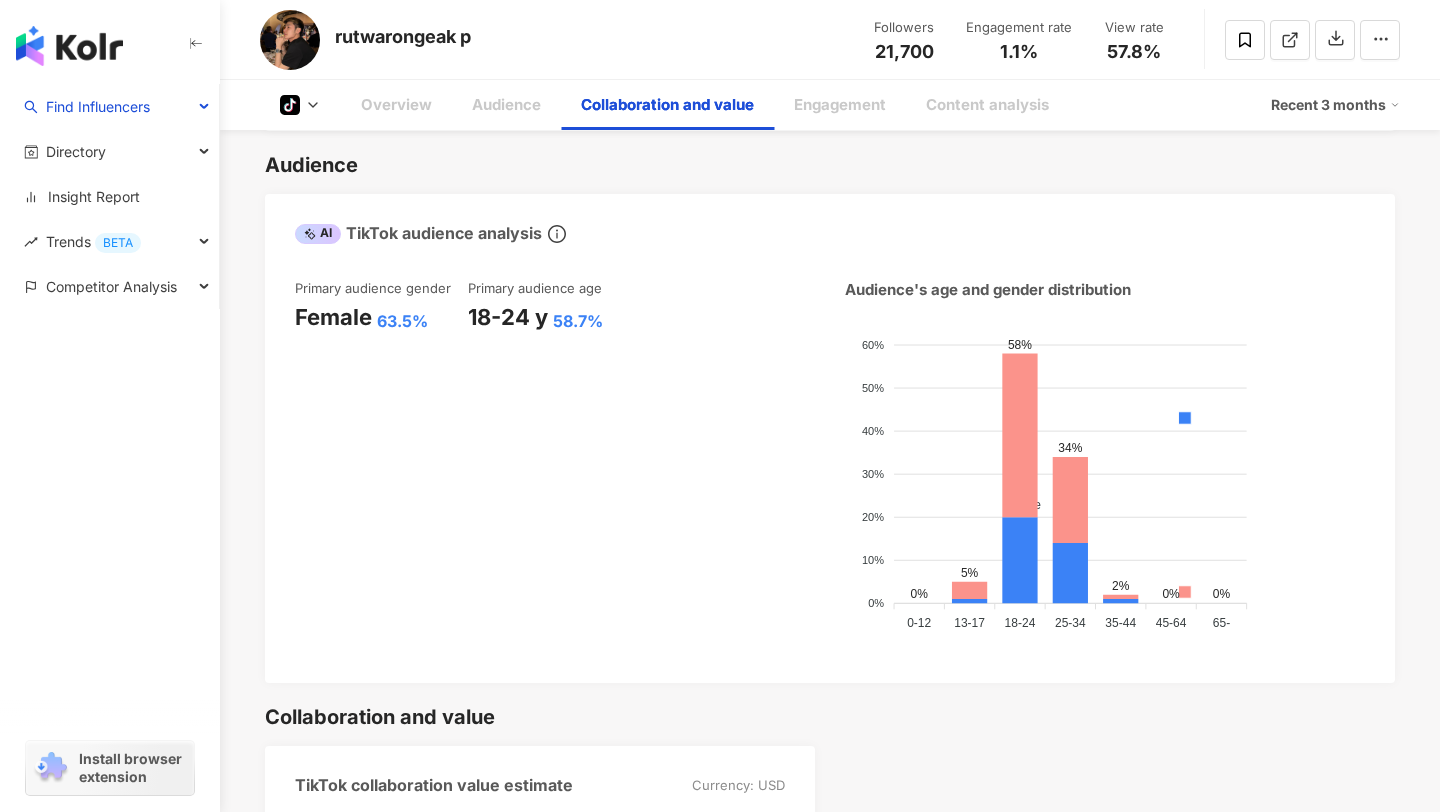scroll, scrollTop: 1668, scrollLeft: 0, axis: vertical 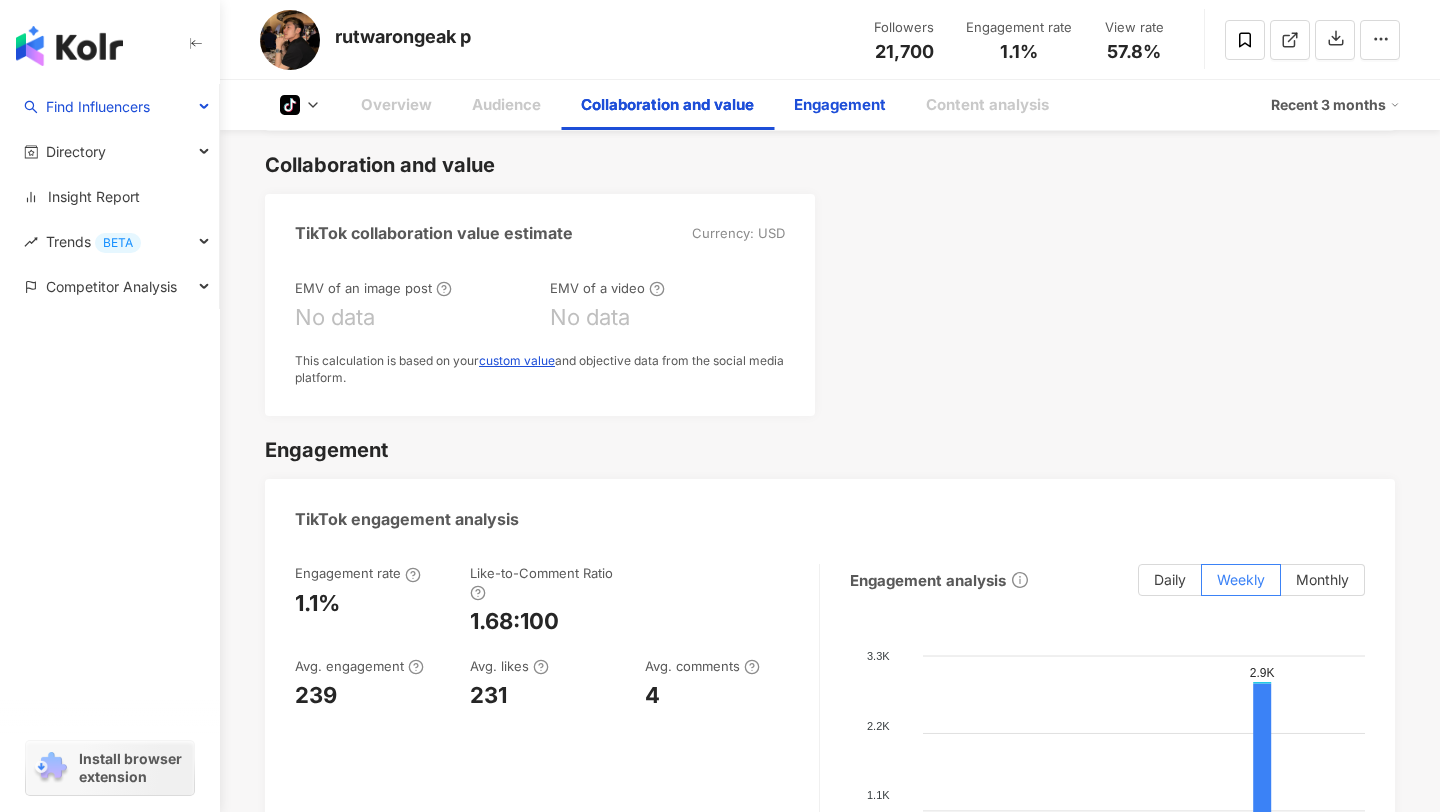 click on "Engagement" at bounding box center [840, 105] 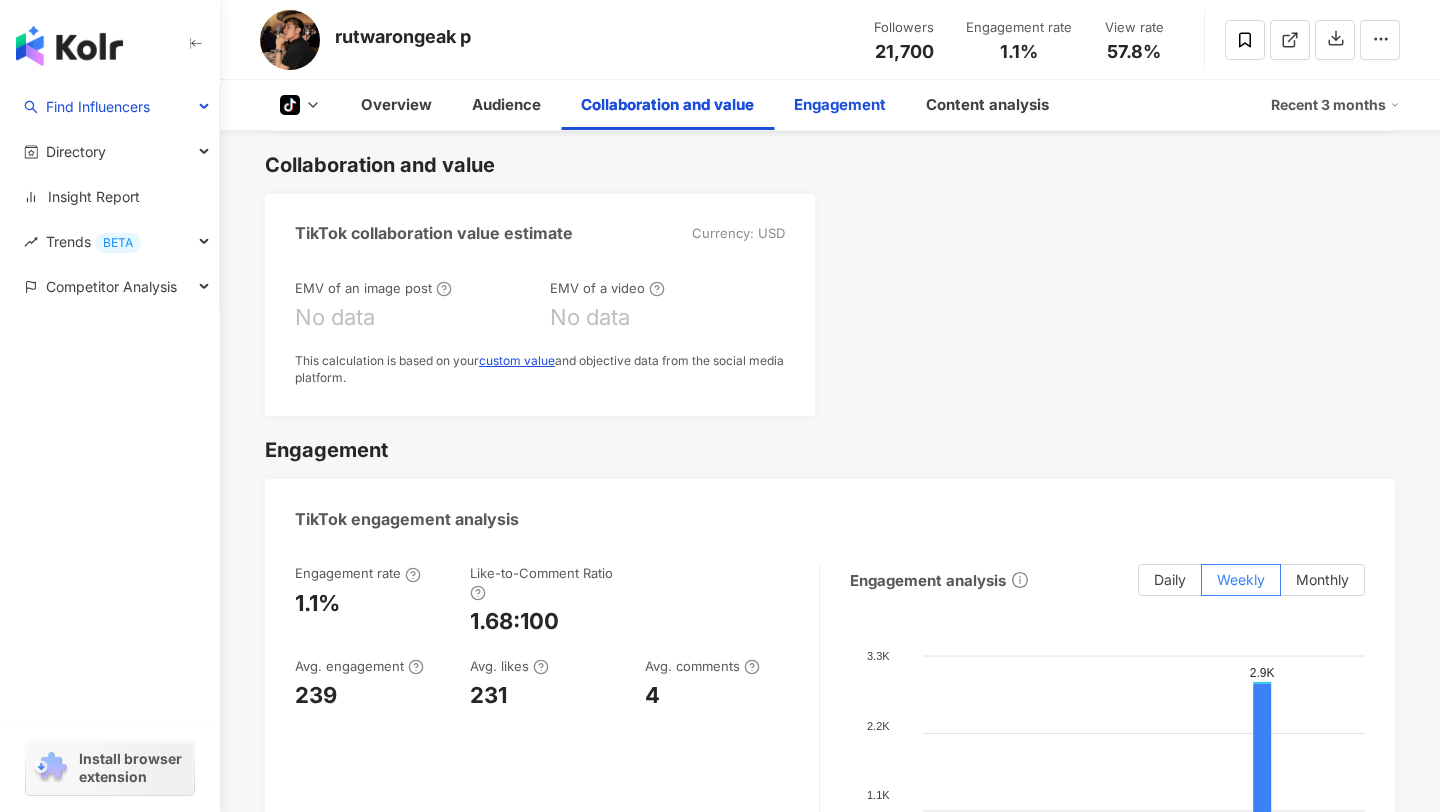 click on "Engagement" at bounding box center (840, 105) 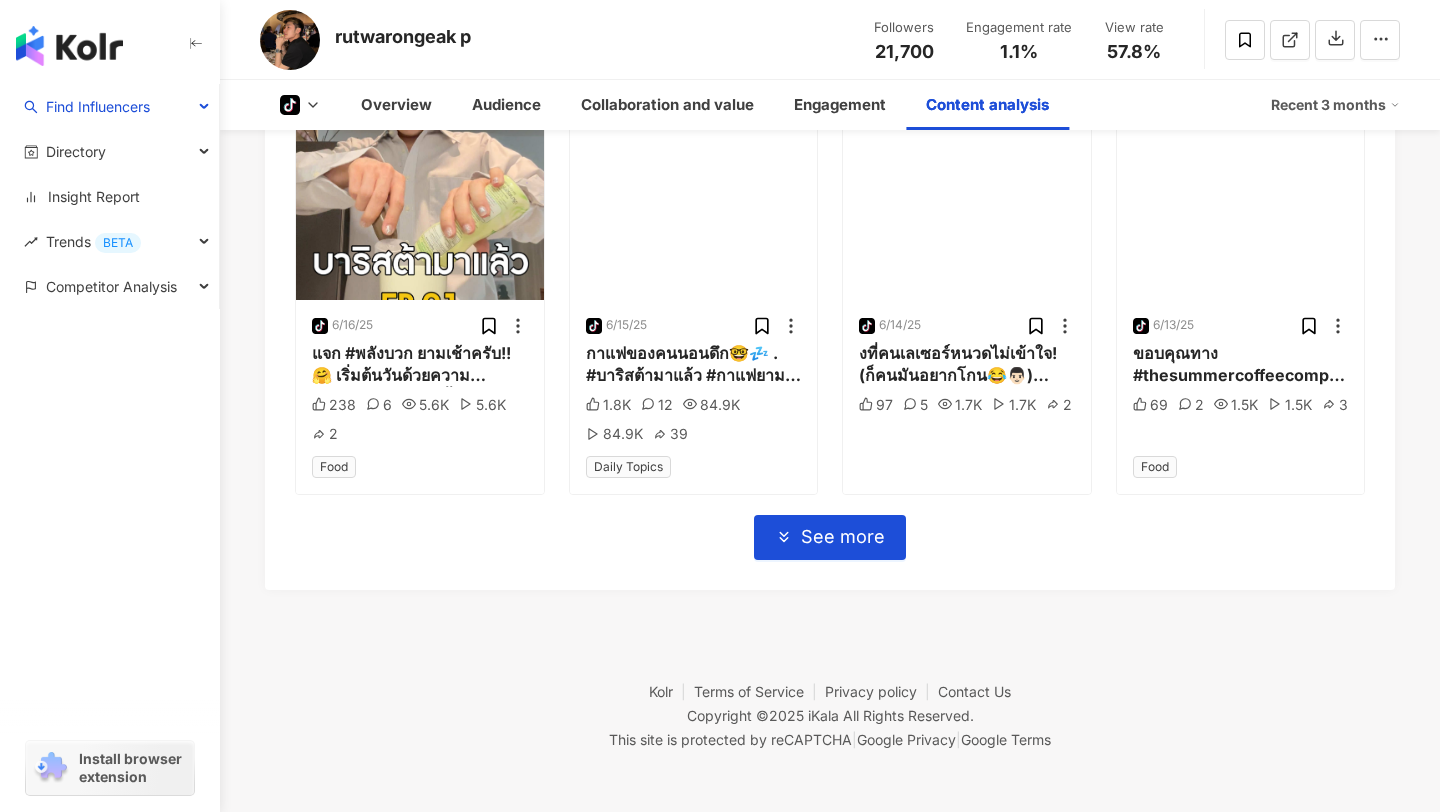 scroll, scrollTop: 4737, scrollLeft: 0, axis: vertical 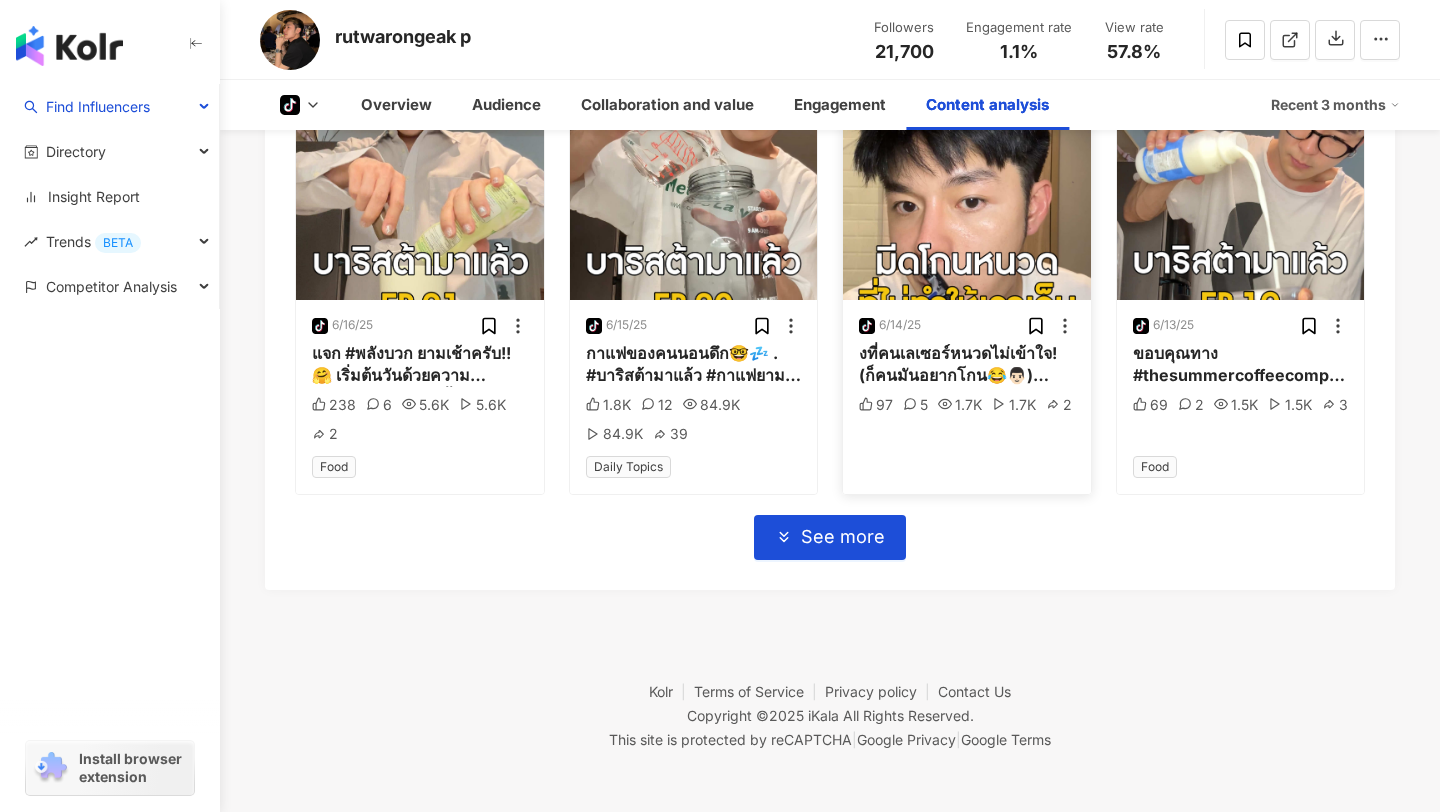 click at bounding box center [967, 211] 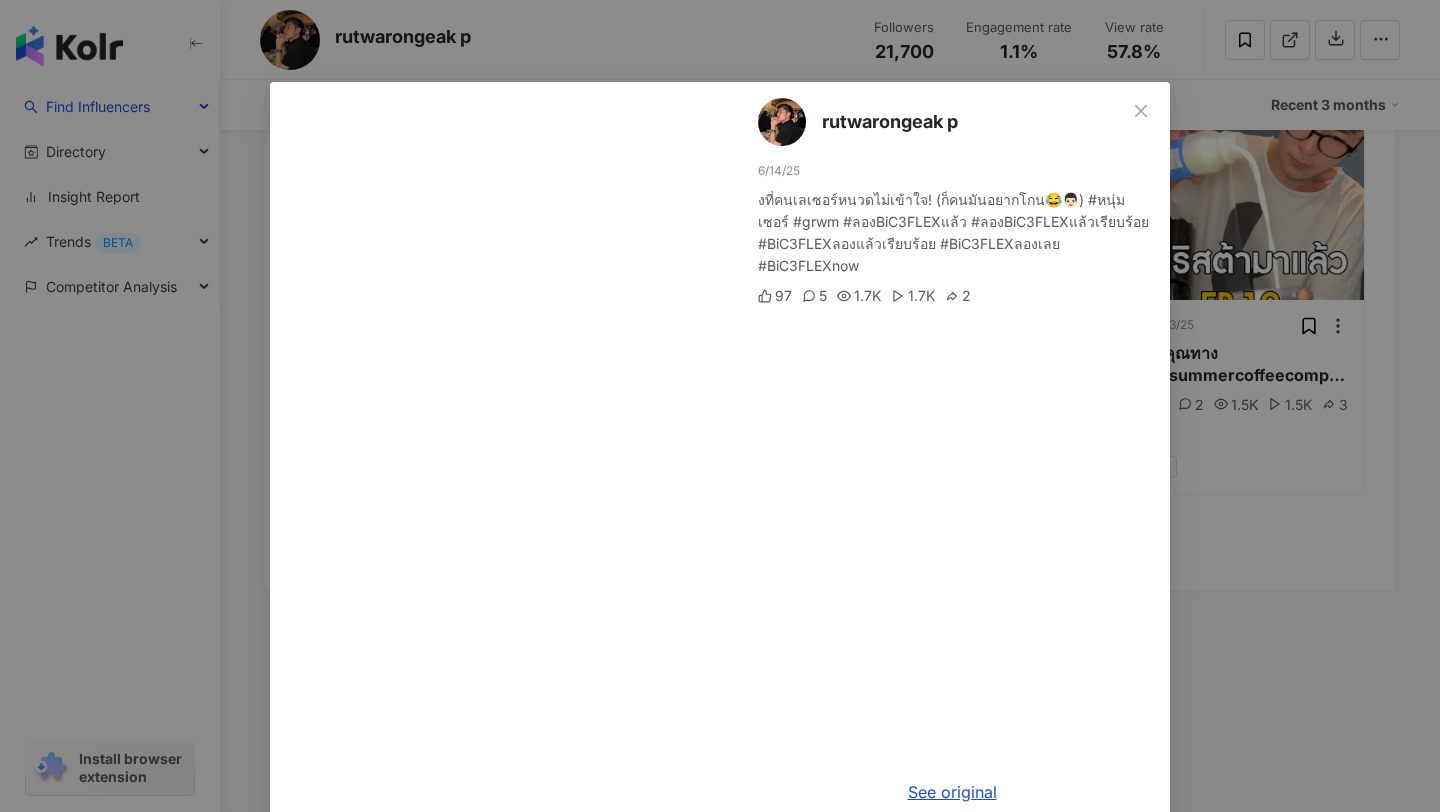 scroll, scrollTop: 1, scrollLeft: 0, axis: vertical 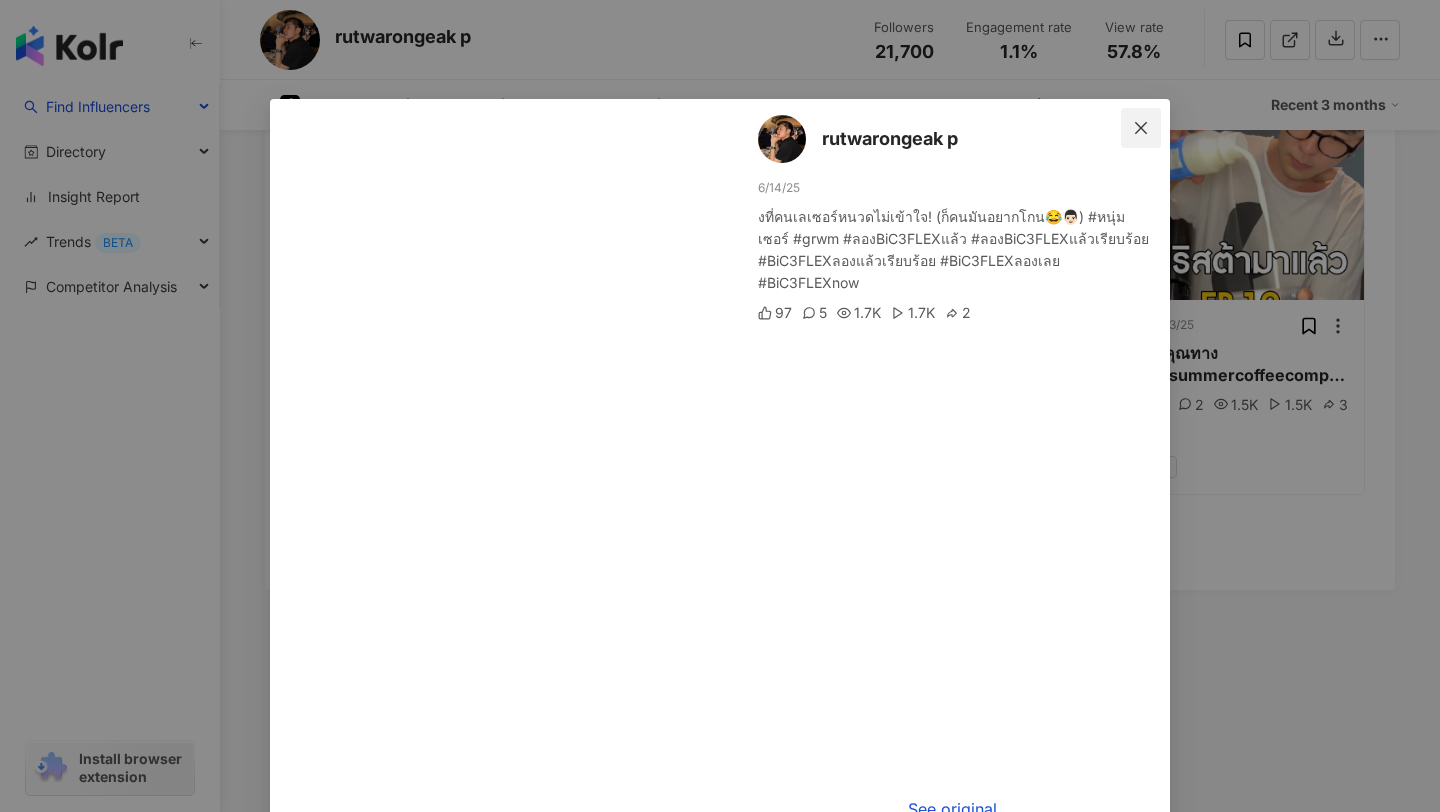 click 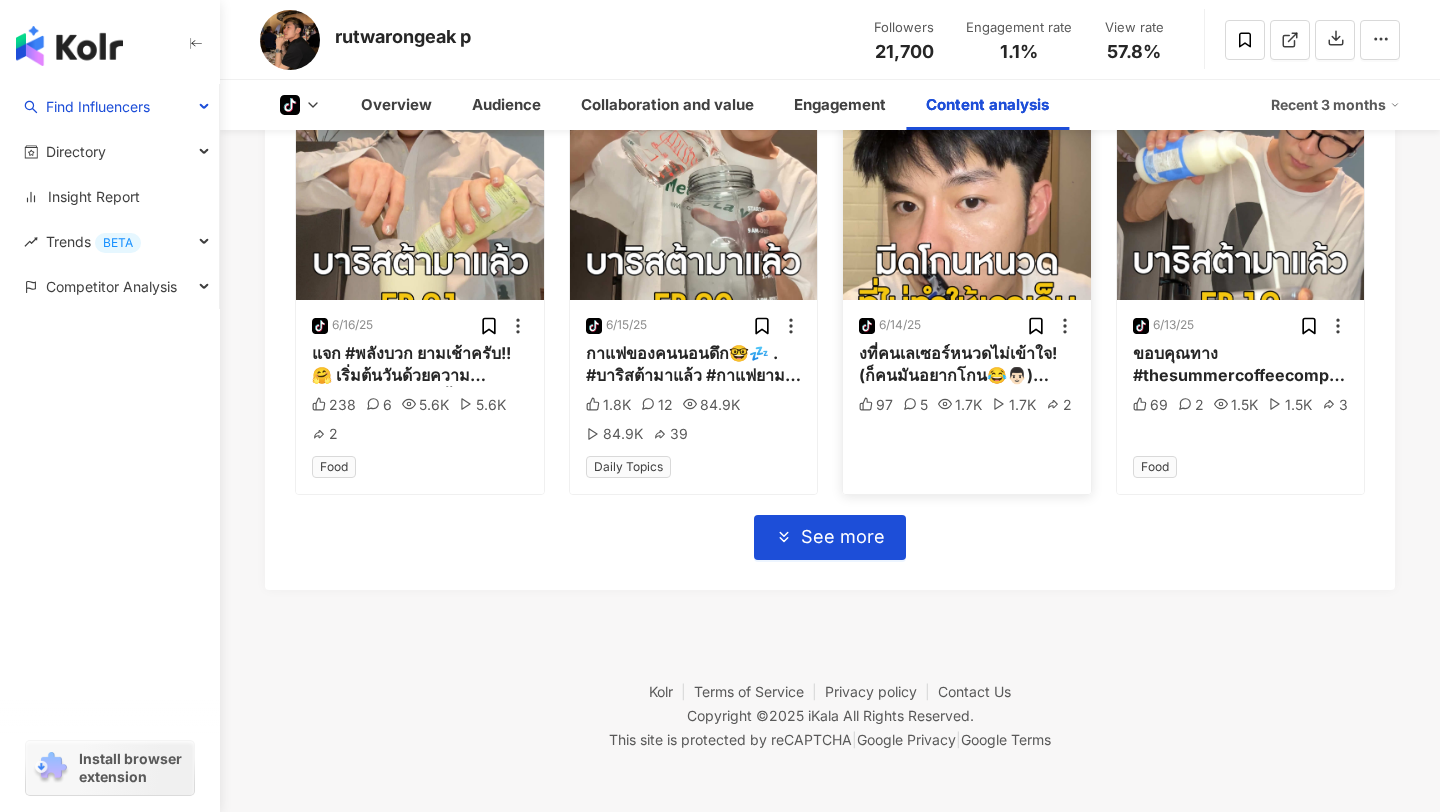 click at bounding box center (967, 211) 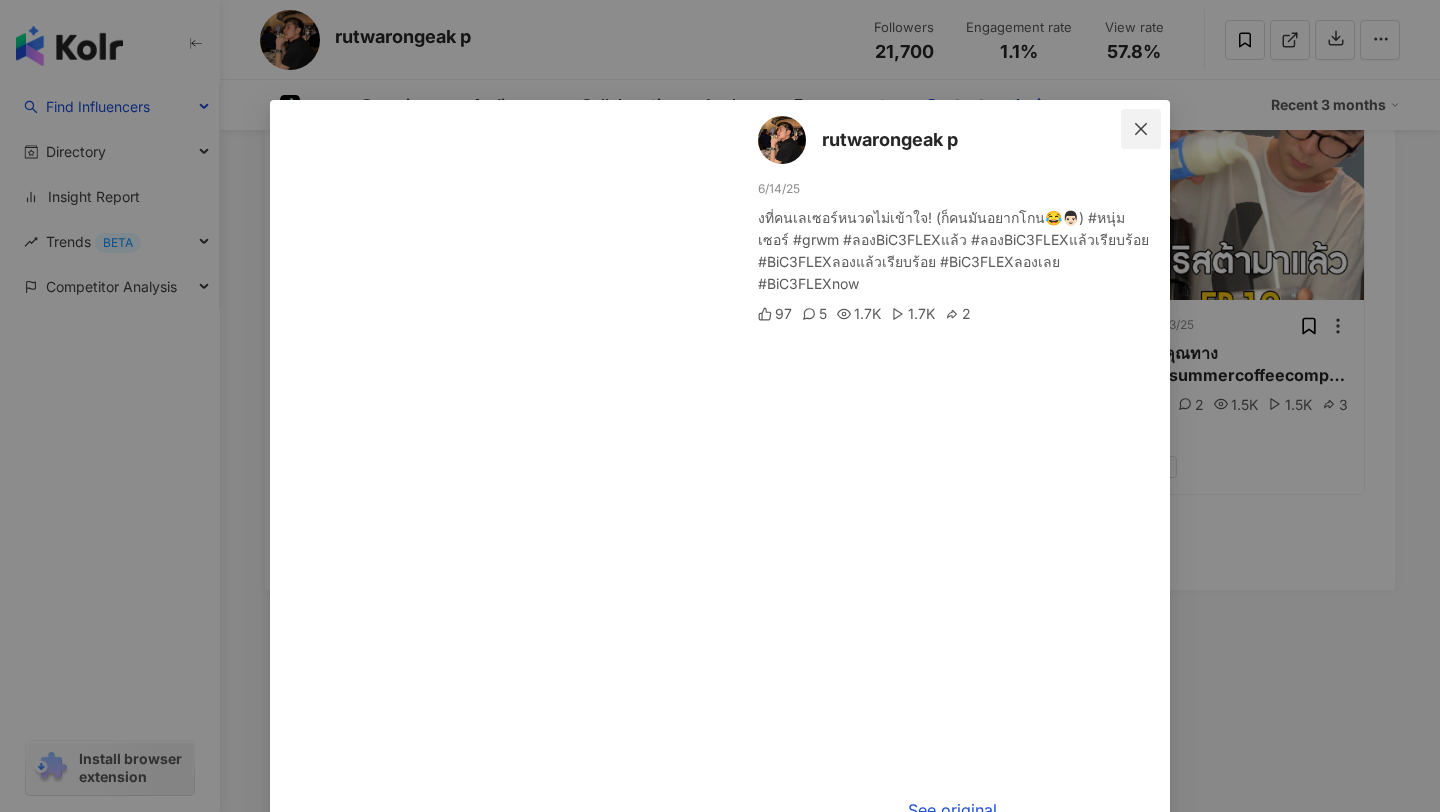 click at bounding box center (1141, 129) 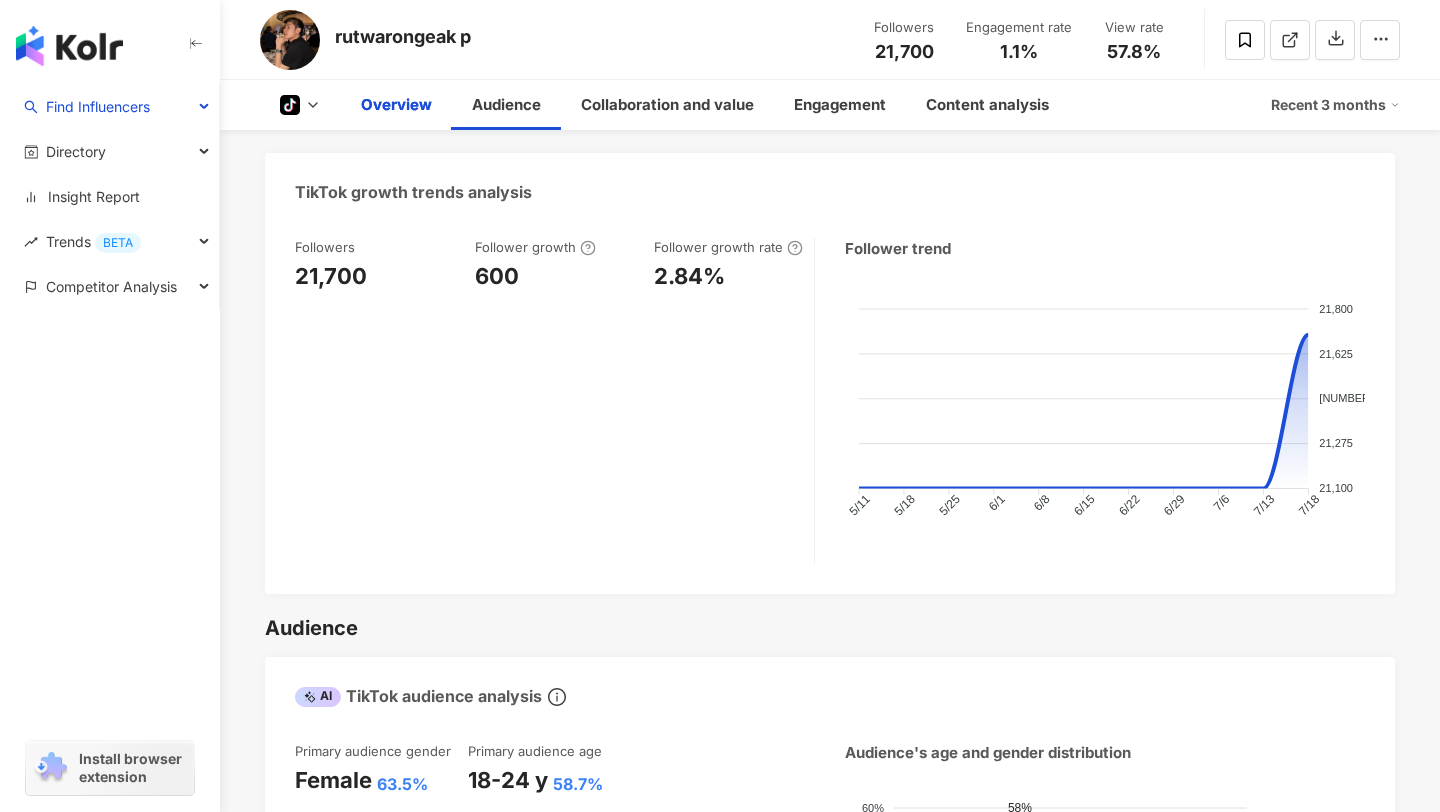 scroll, scrollTop: 0, scrollLeft: 0, axis: both 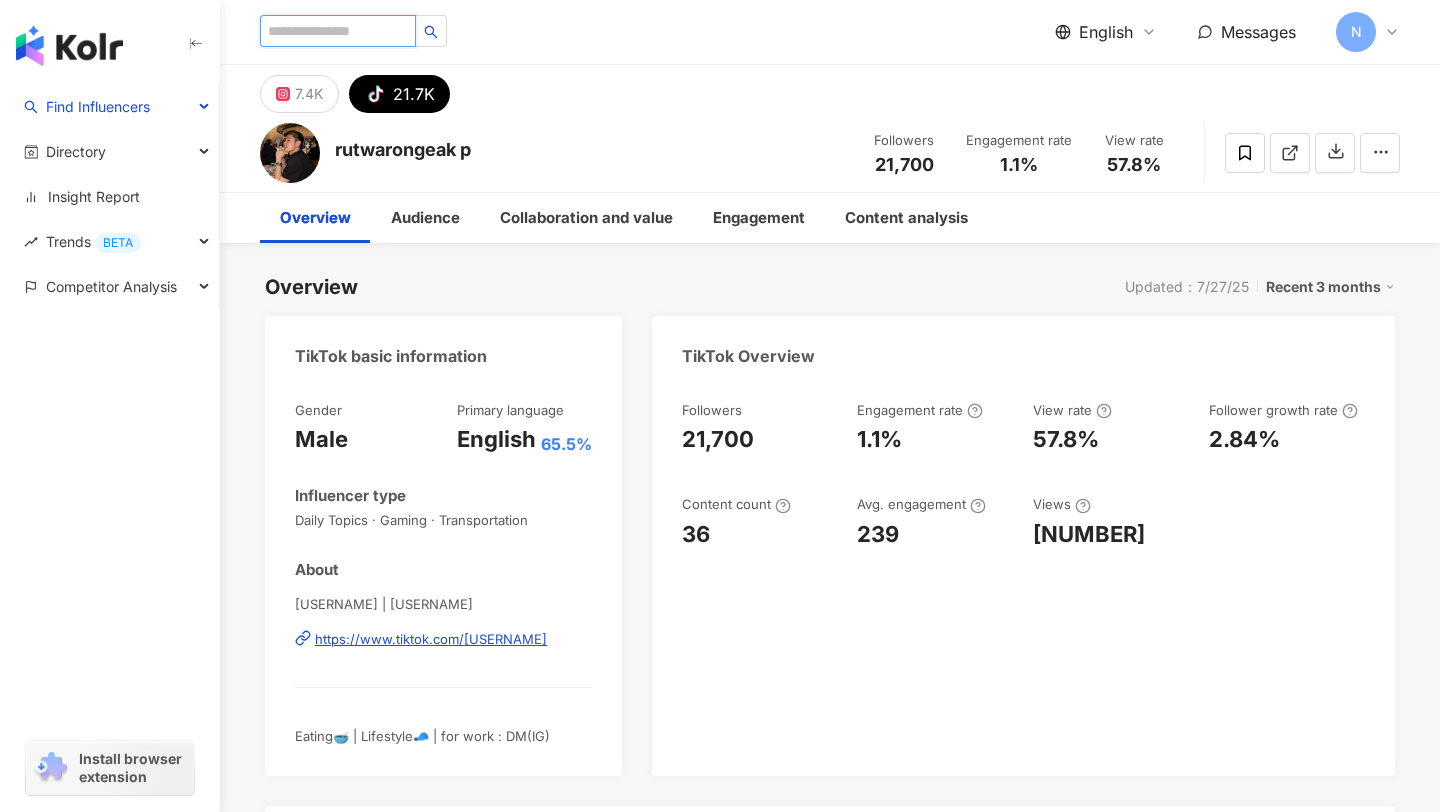 click at bounding box center [338, 31] 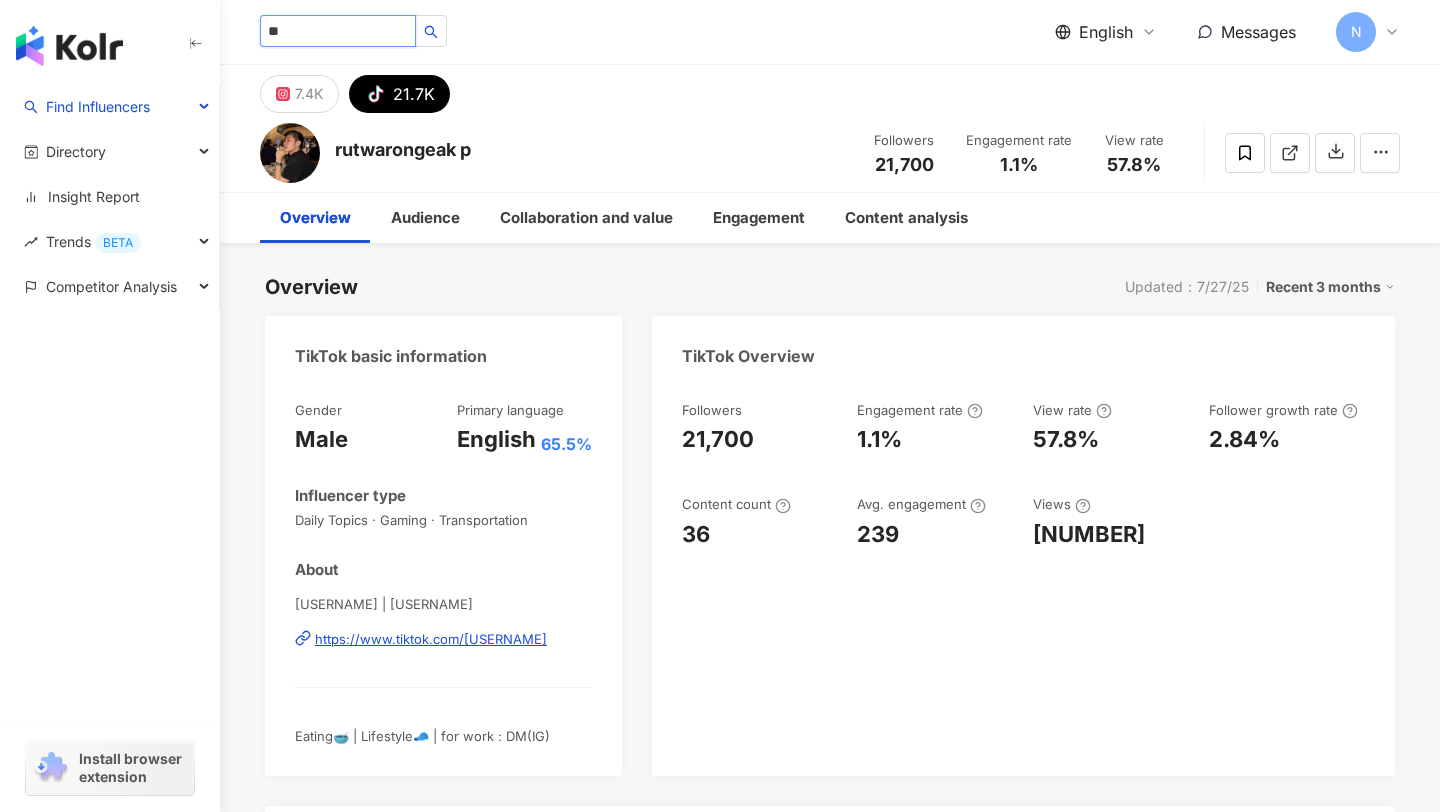 type on "*" 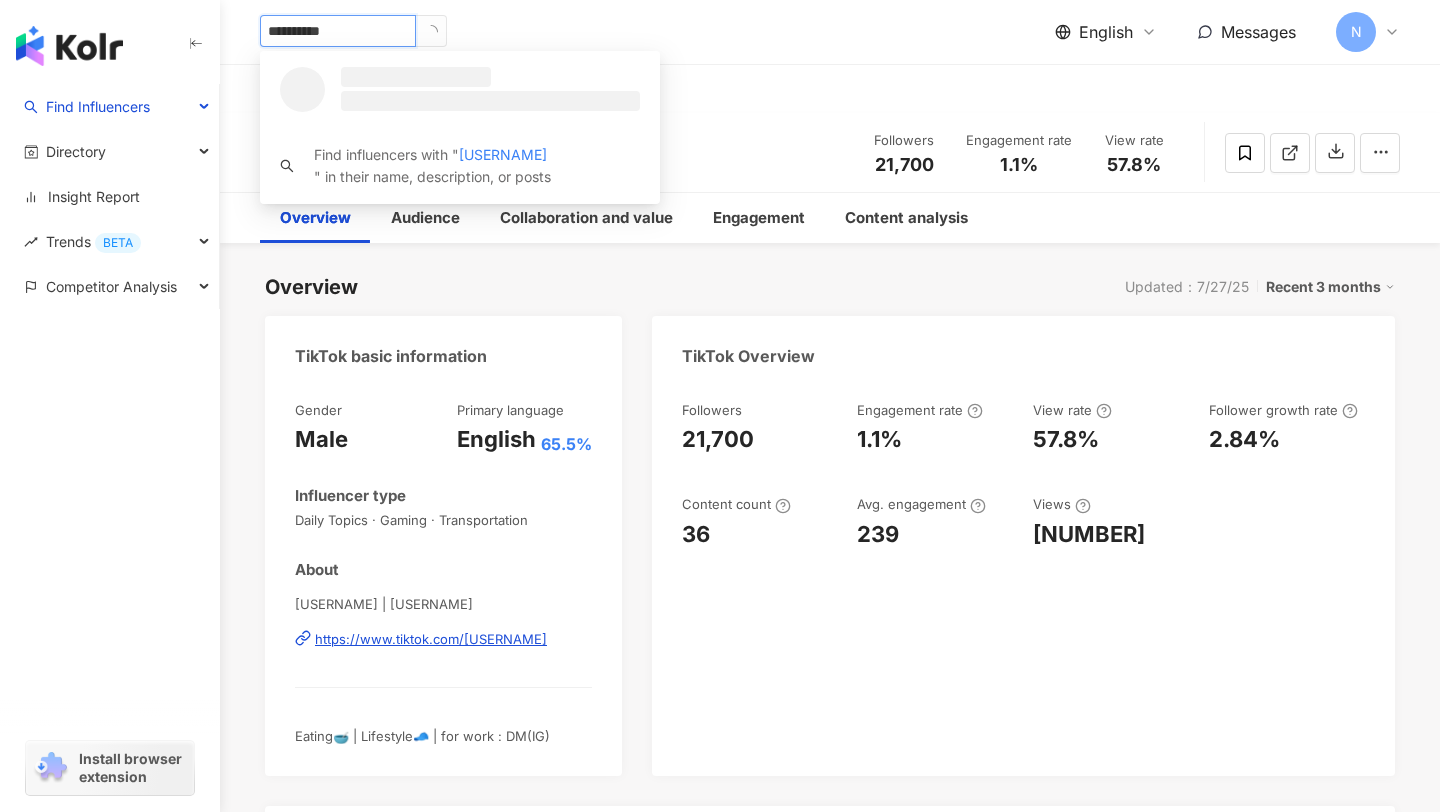 type on "**********" 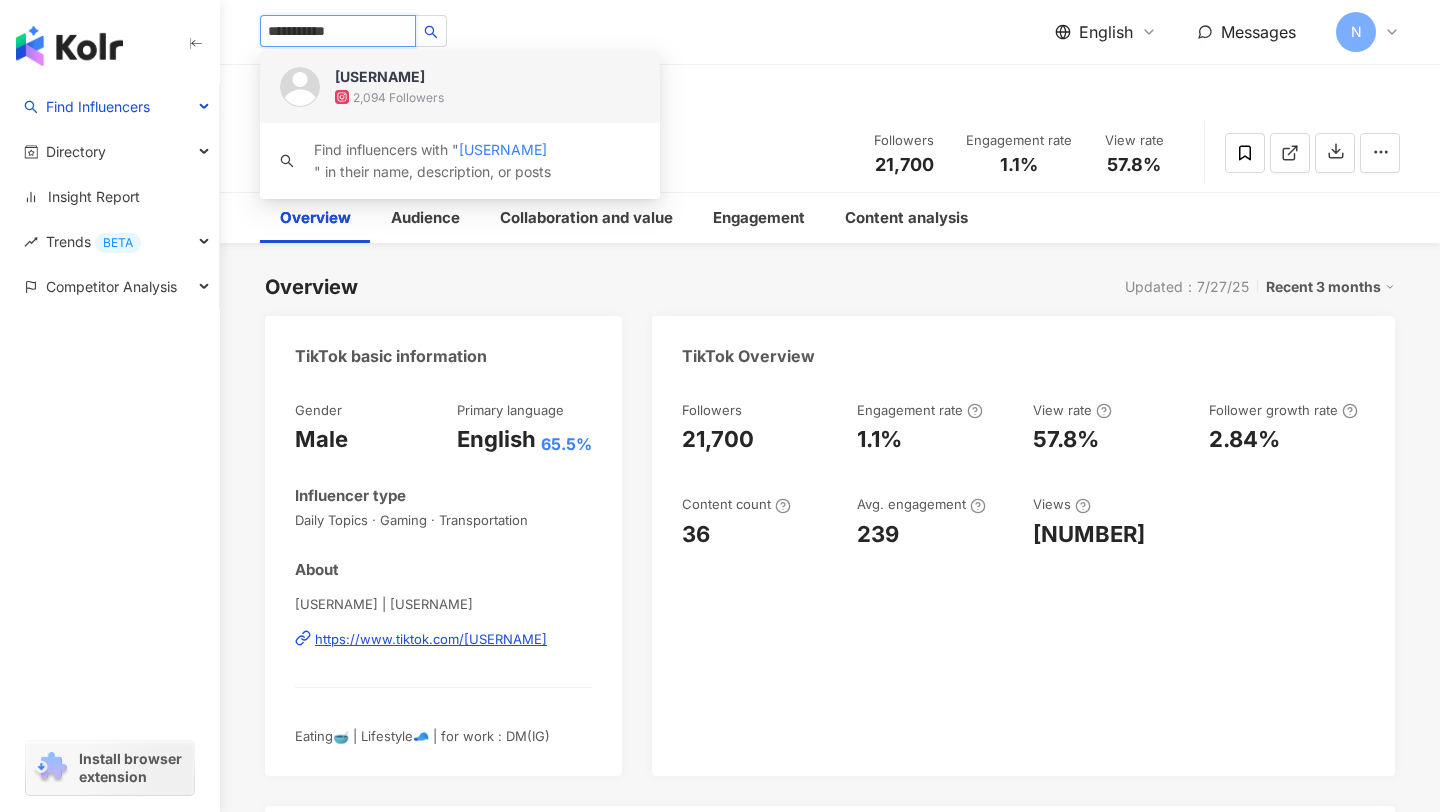 click on "2,094   Followers" at bounding box center (398, 97) 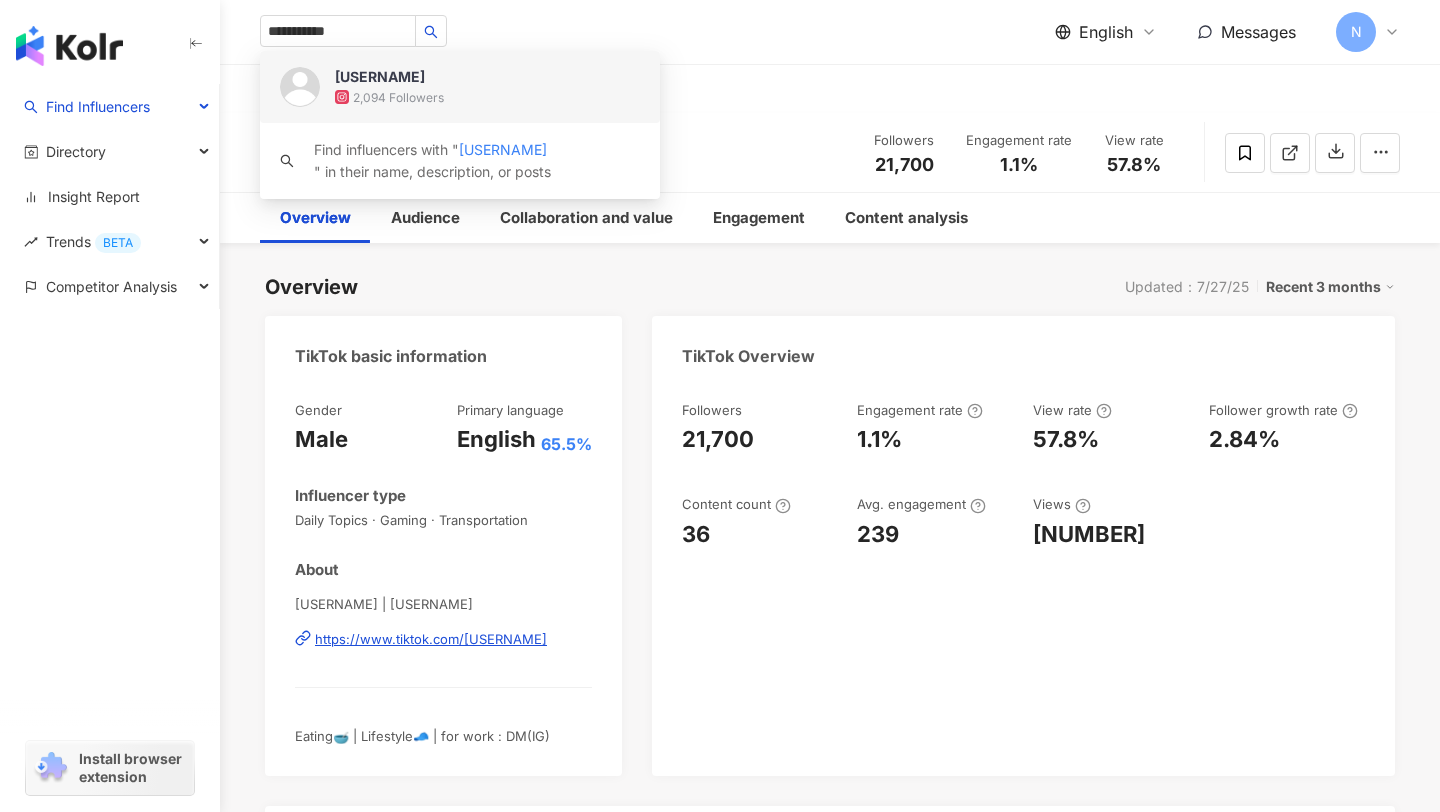 type 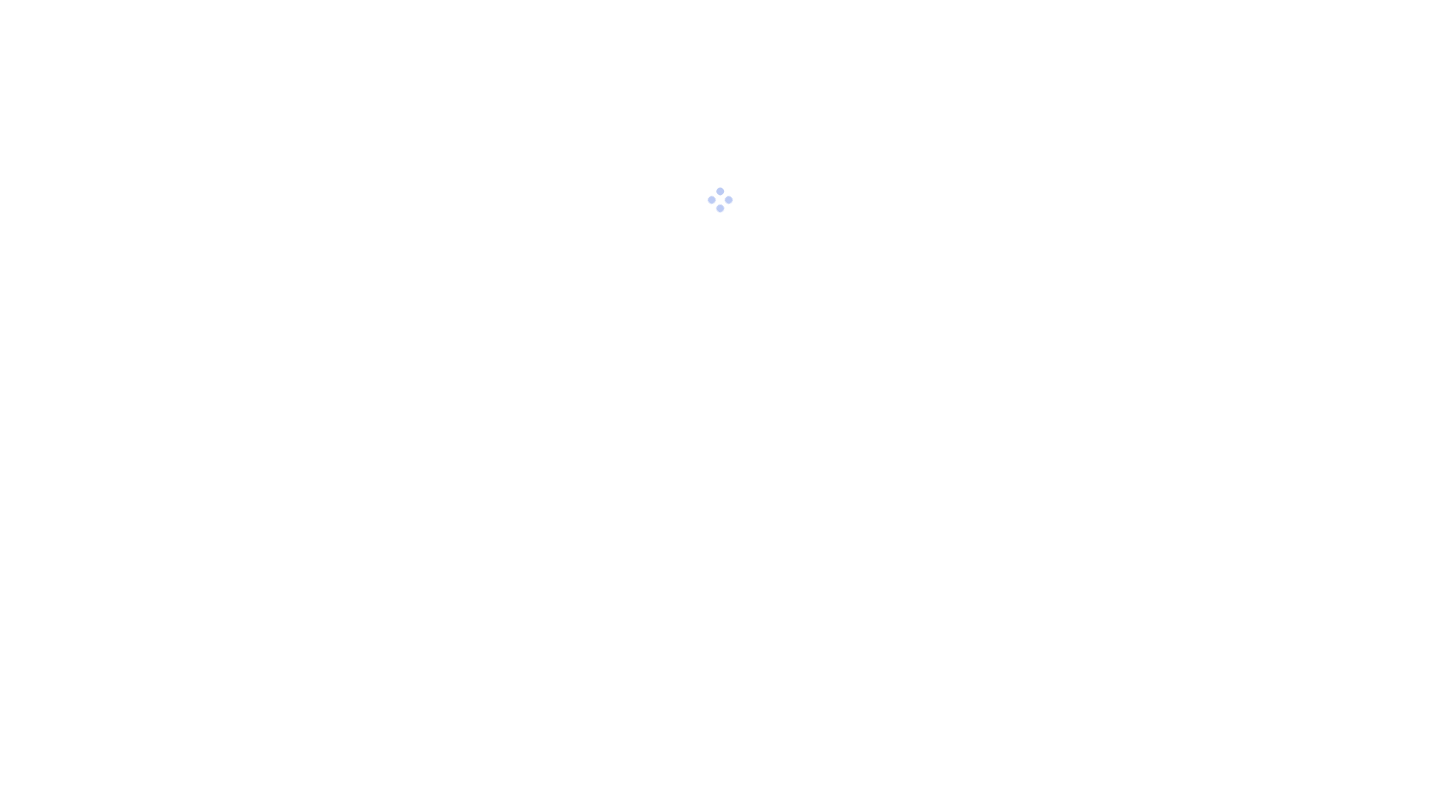 scroll, scrollTop: 0, scrollLeft: 0, axis: both 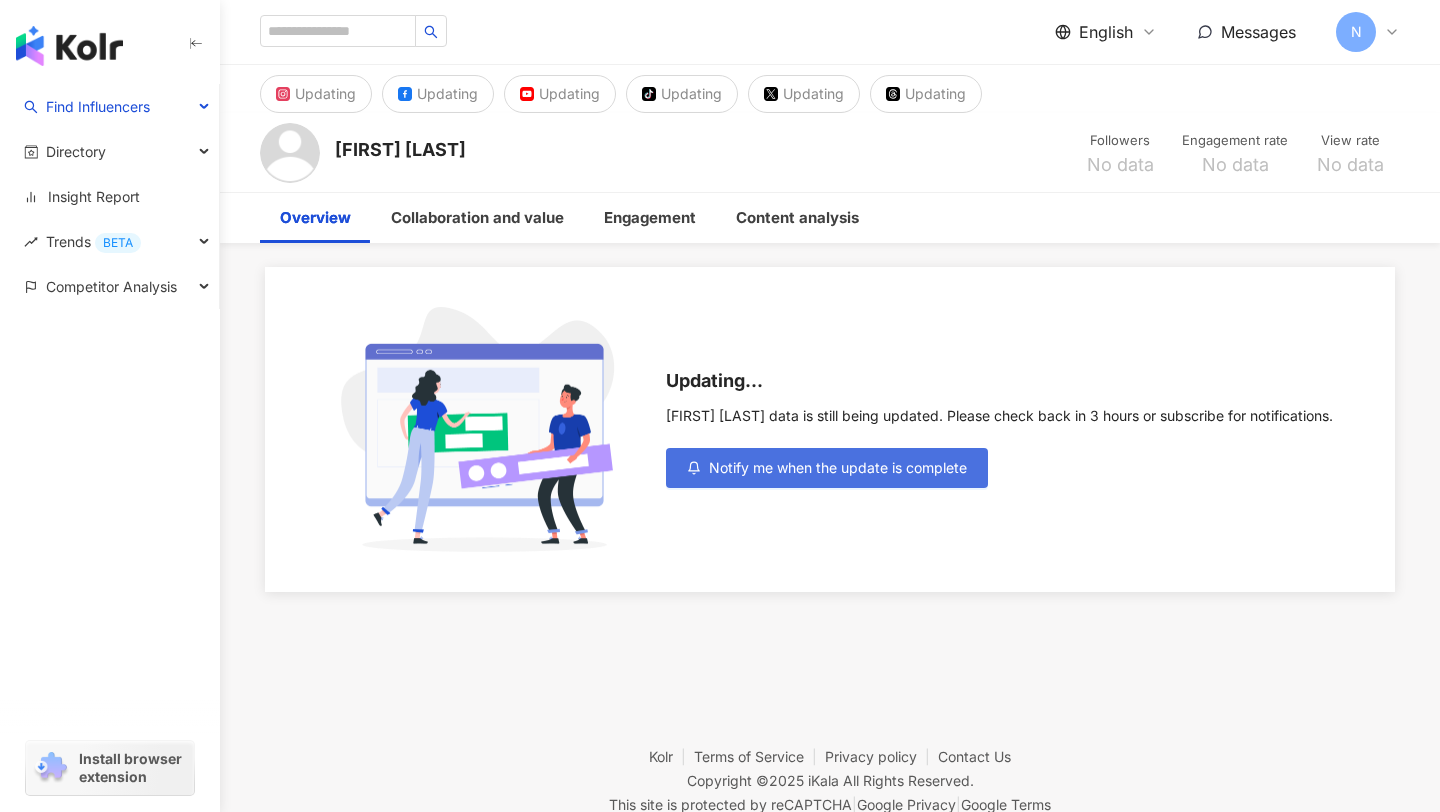 click on "Notify me when the update is complete" at bounding box center (838, 468) 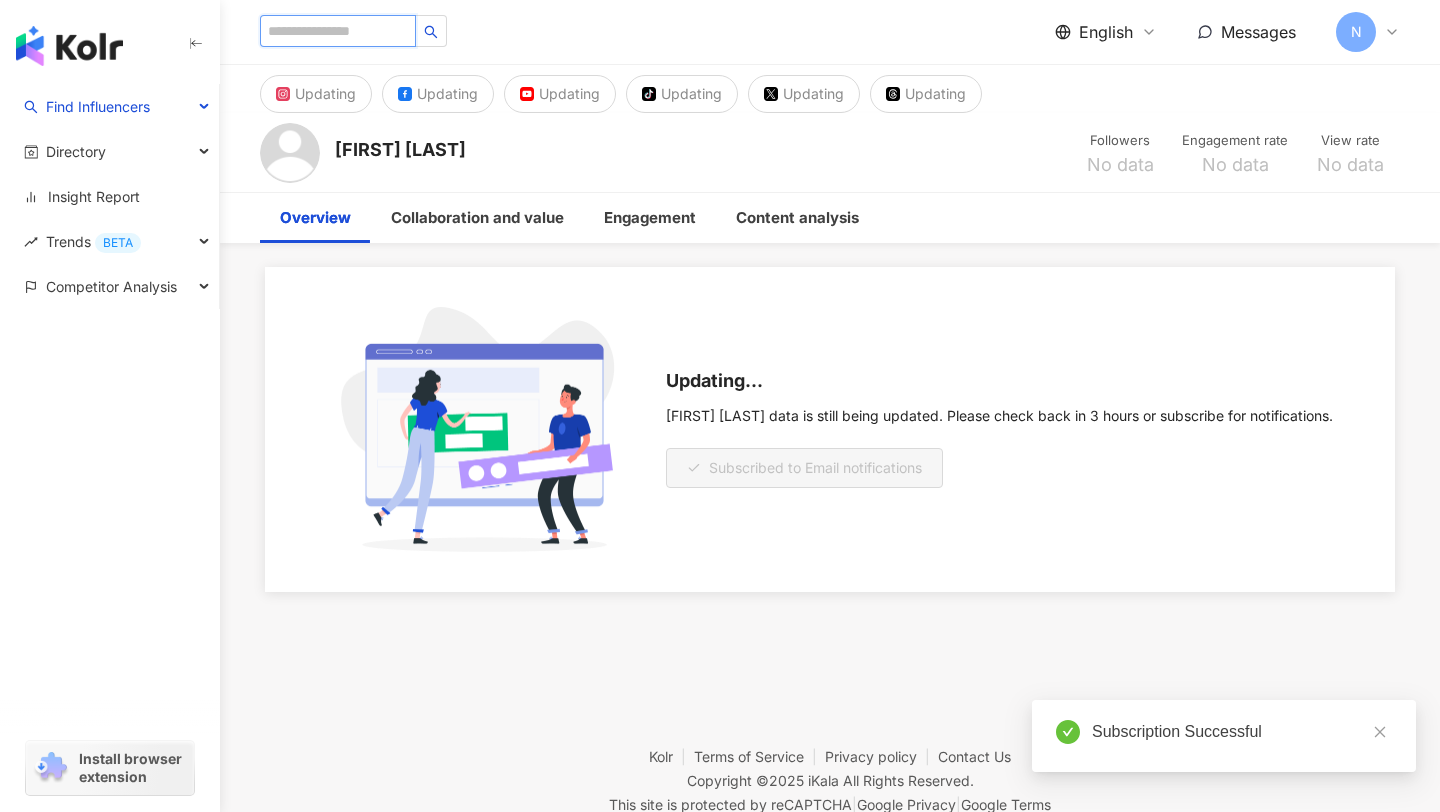 click at bounding box center (338, 31) 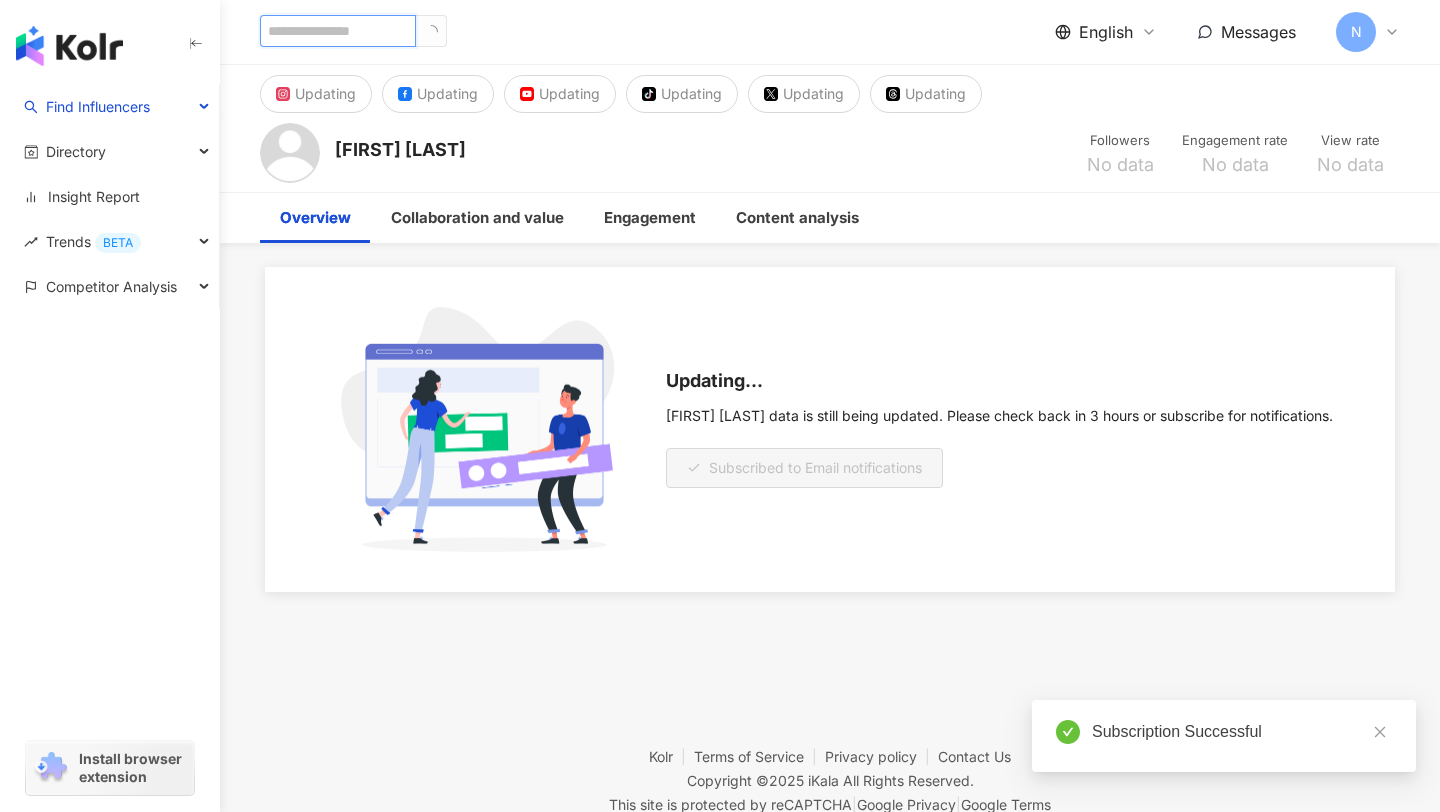 type on "*" 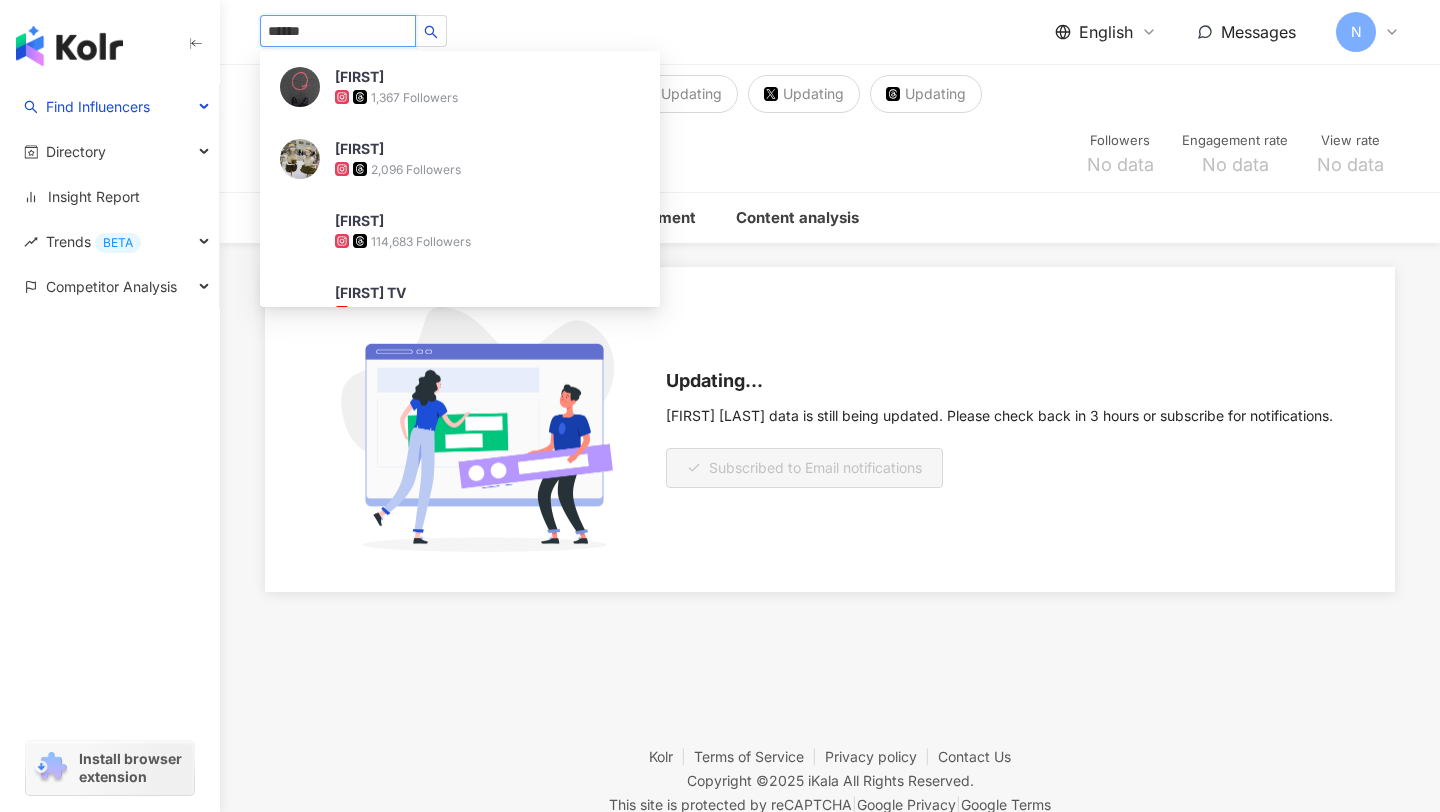 type on "*******" 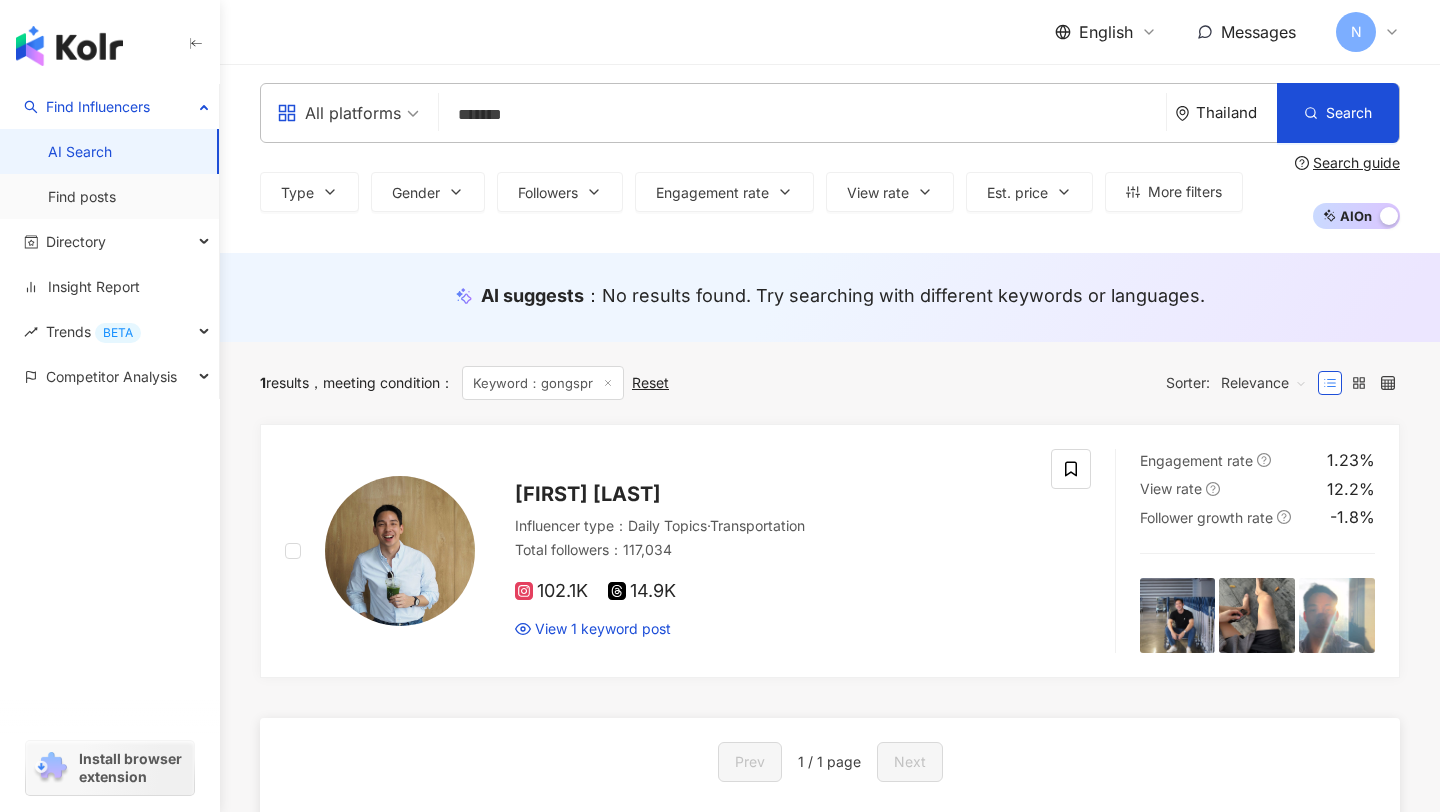 scroll, scrollTop: 0, scrollLeft: 0, axis: both 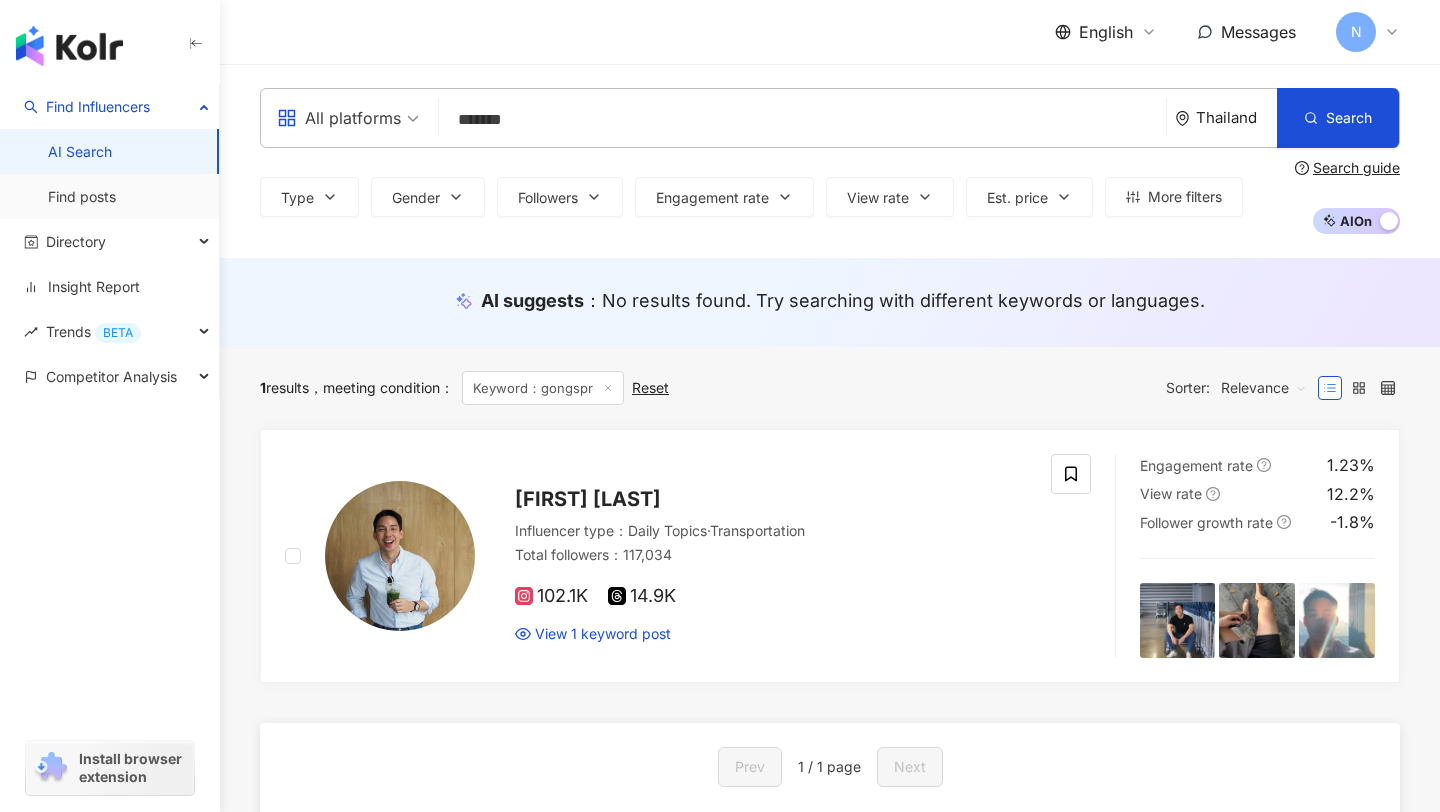 click on "*******" at bounding box center (802, 120) 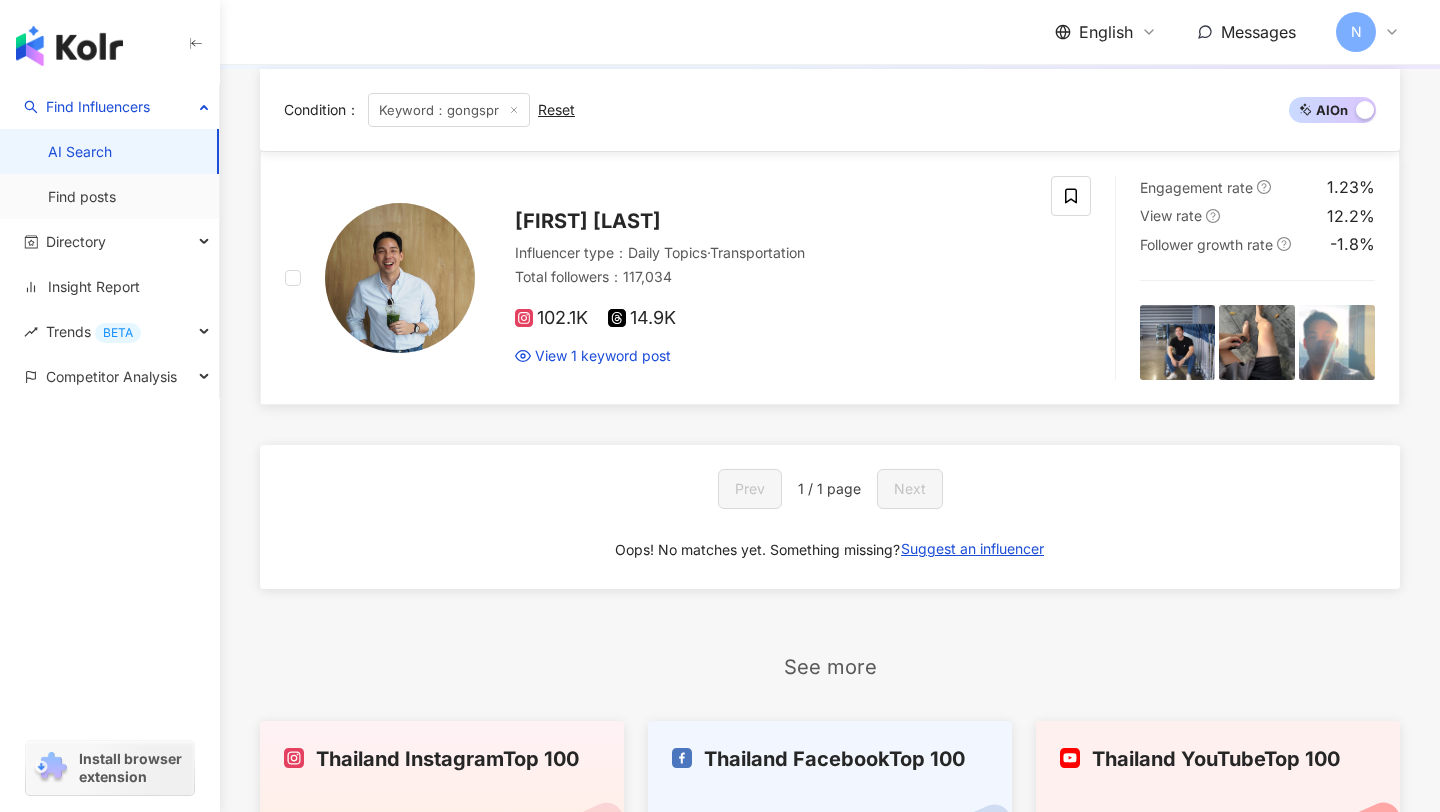 scroll, scrollTop: 137, scrollLeft: 0, axis: vertical 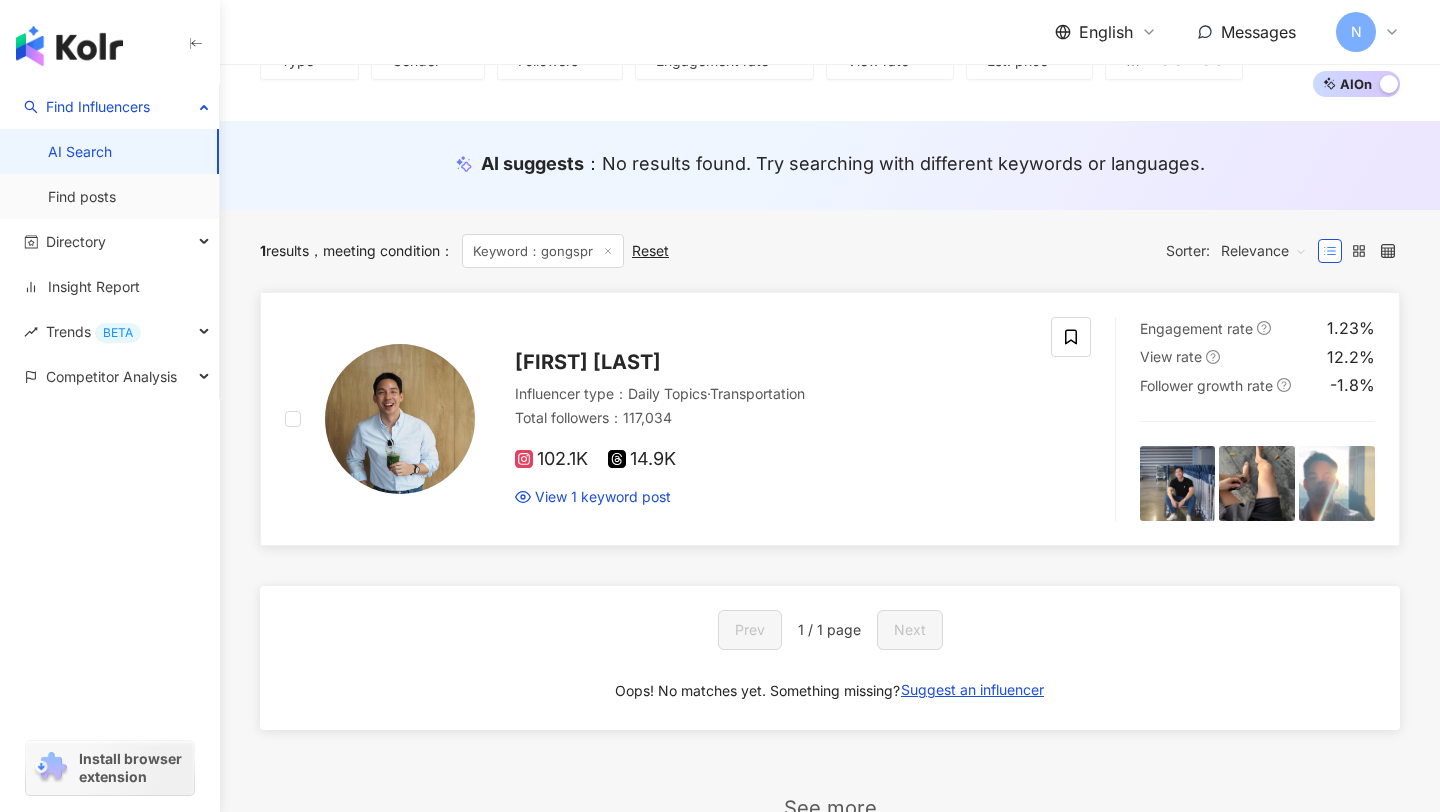 click at bounding box center (400, 419) 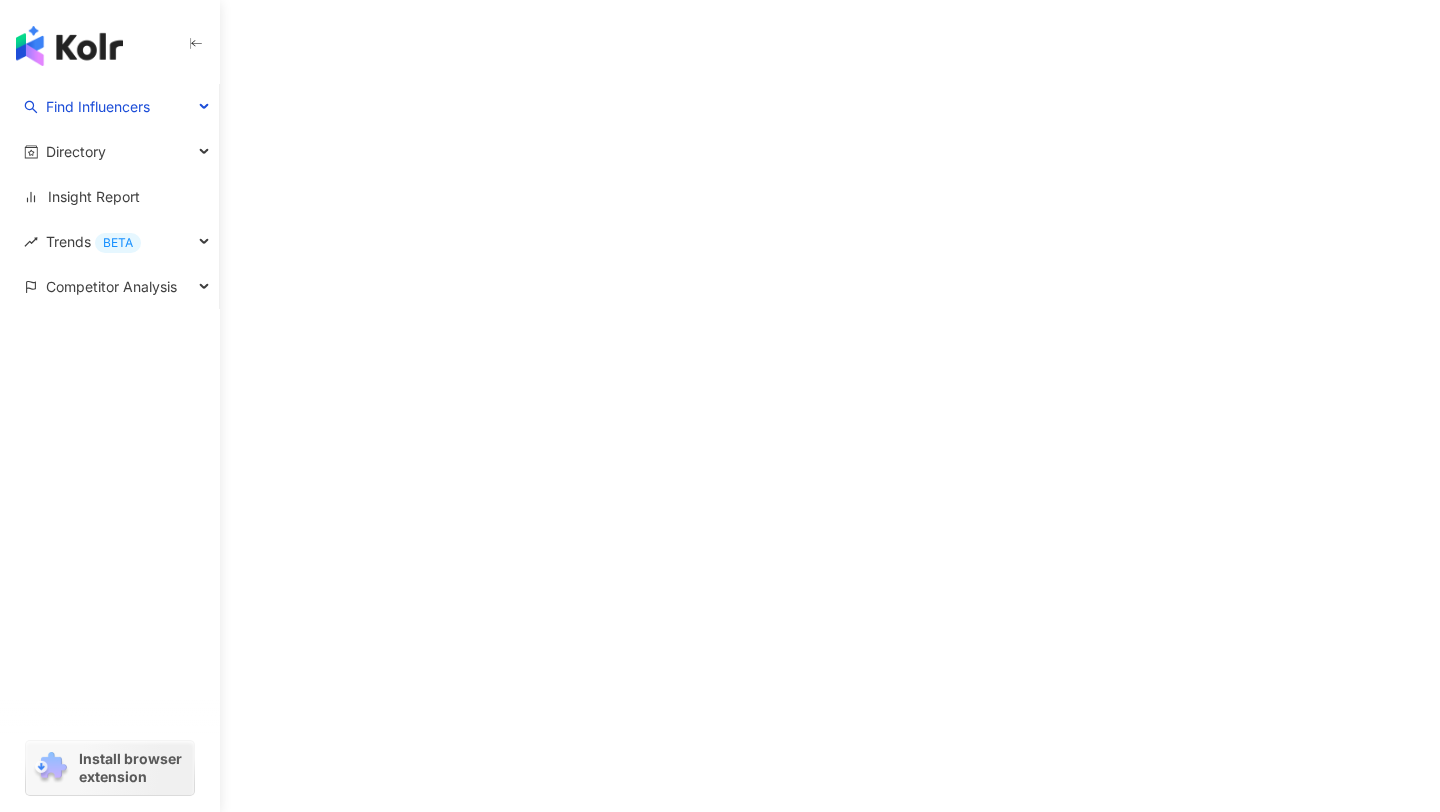 scroll, scrollTop: 0, scrollLeft: 0, axis: both 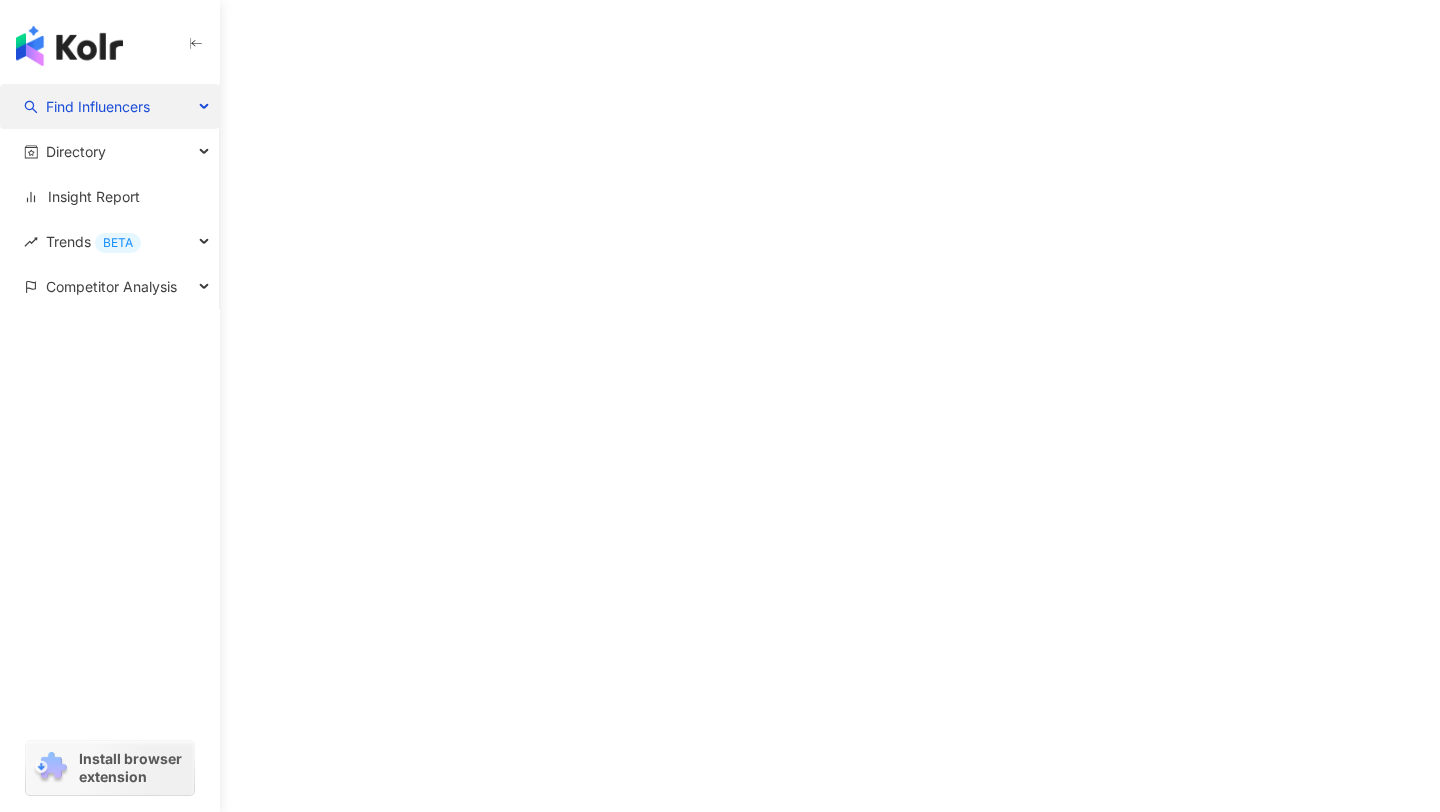 click on "Find Influencers" at bounding box center (98, 106) 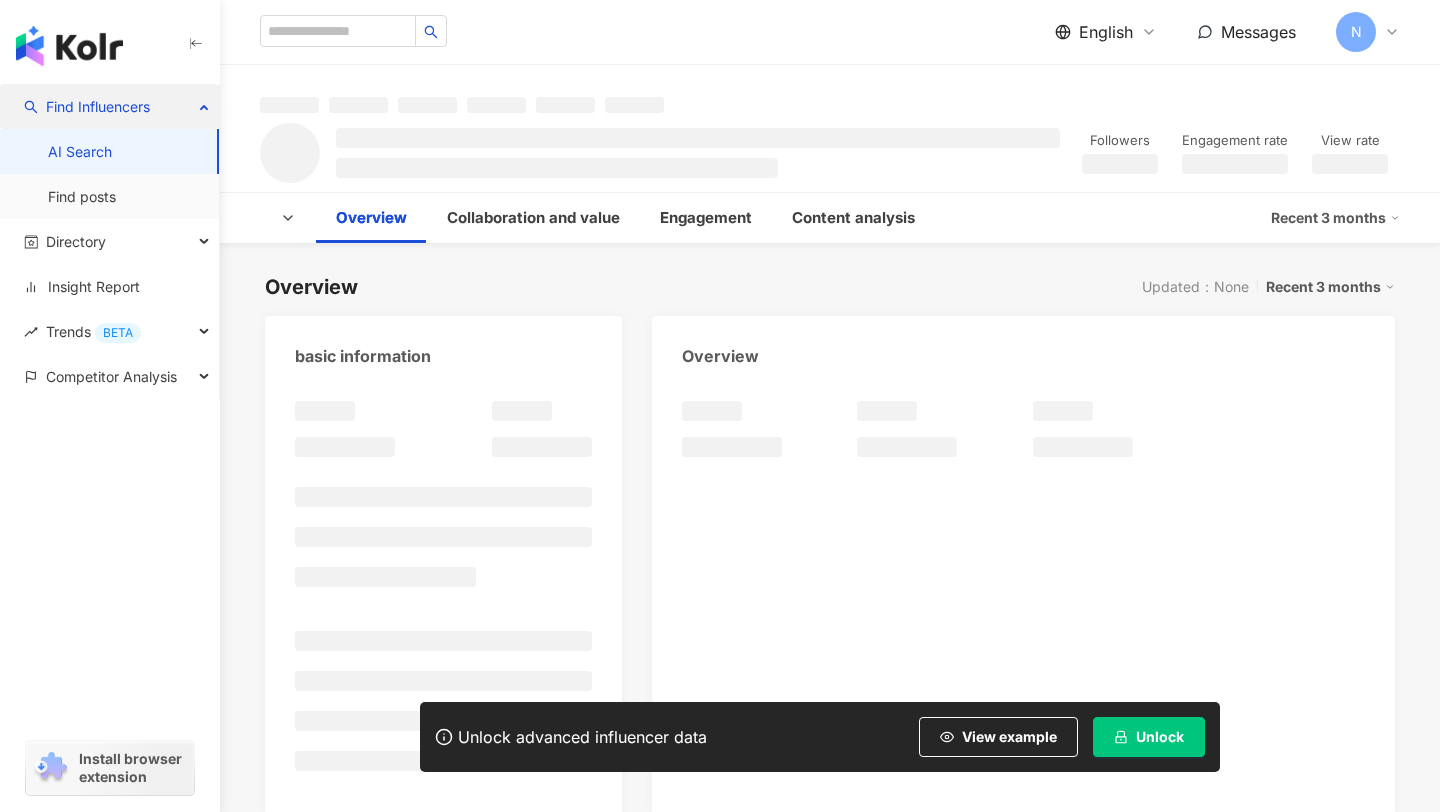 scroll, scrollTop: 0, scrollLeft: 0, axis: both 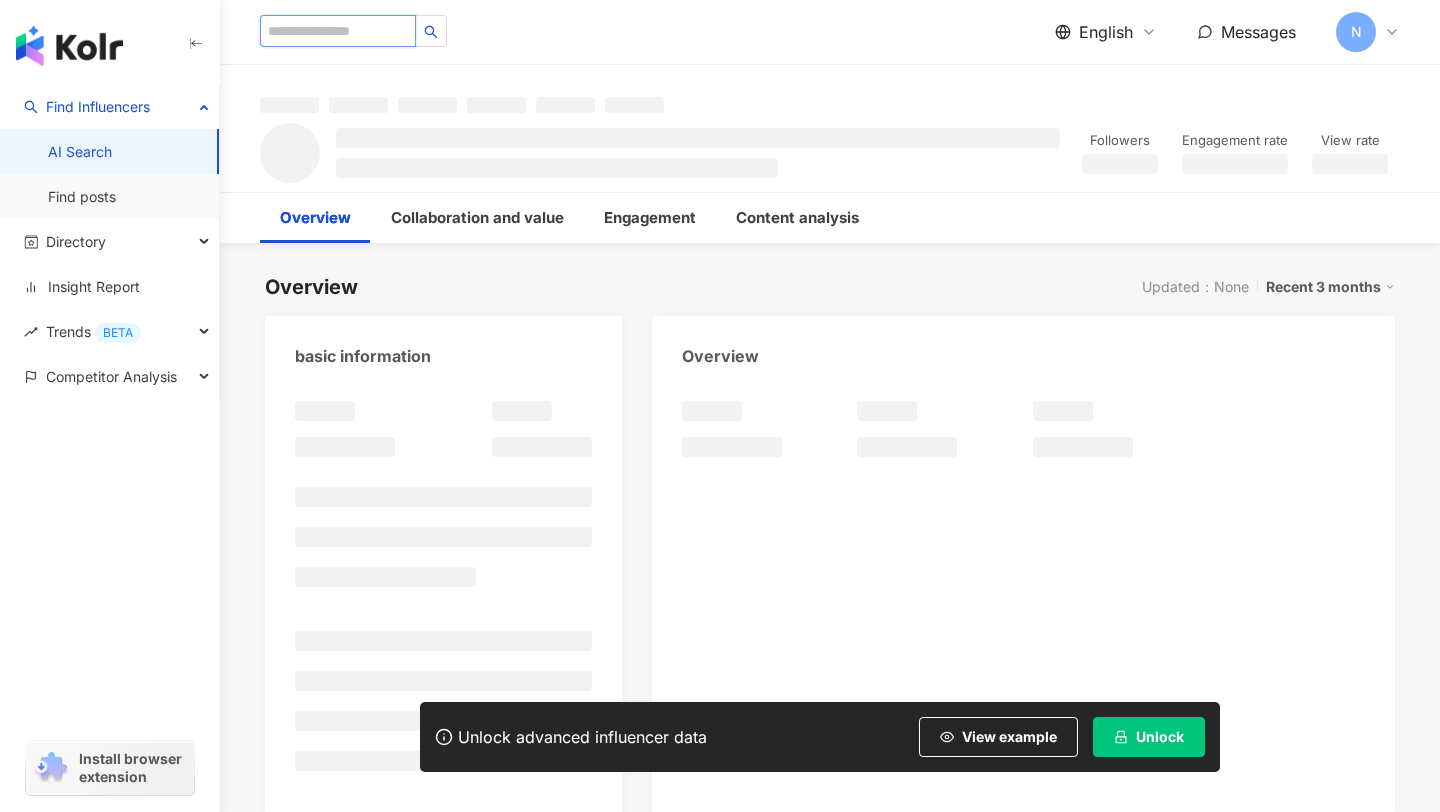 click at bounding box center (338, 31) 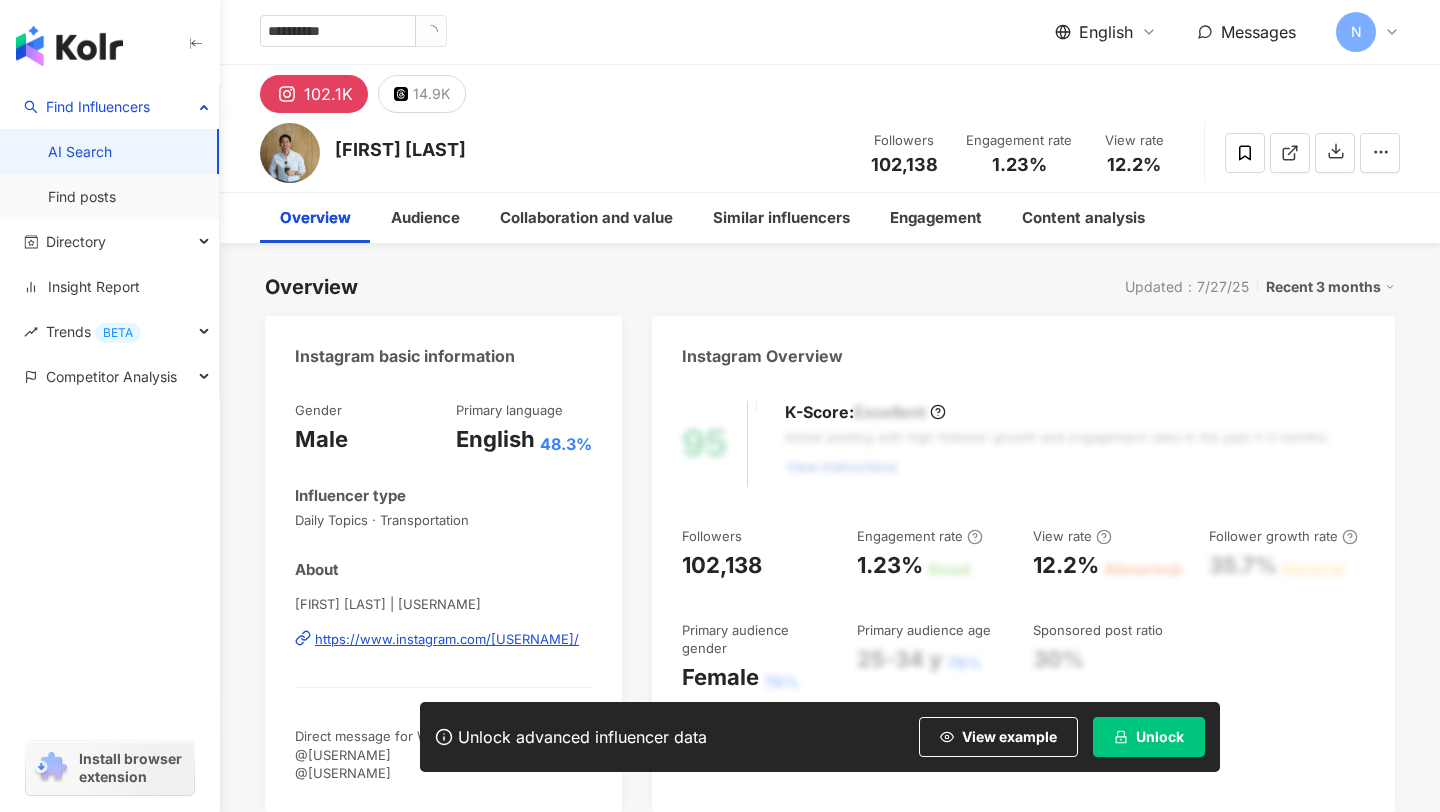 click on "Unlock" at bounding box center (1160, 737) 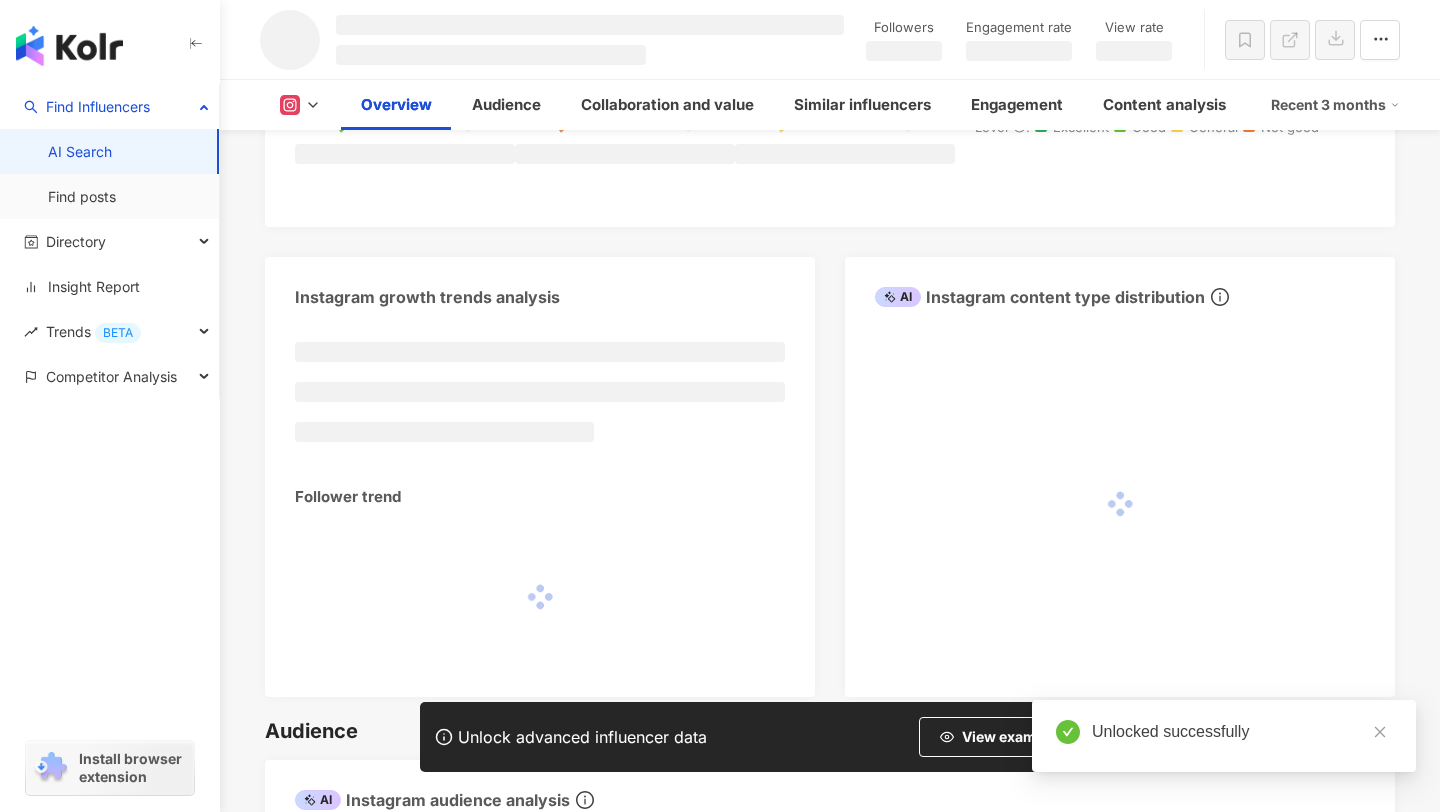 scroll, scrollTop: 820, scrollLeft: 0, axis: vertical 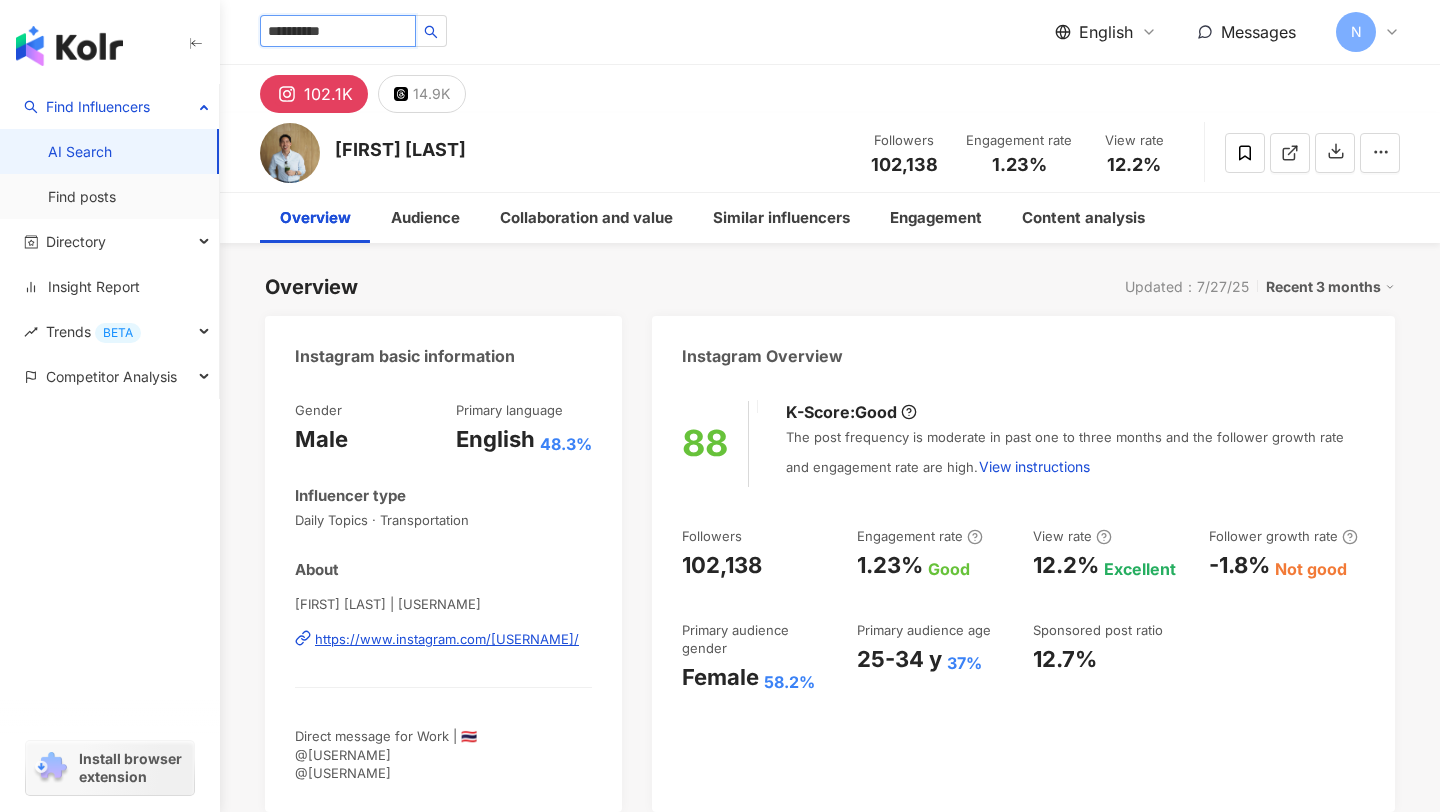 click on "**********" at bounding box center [338, 31] 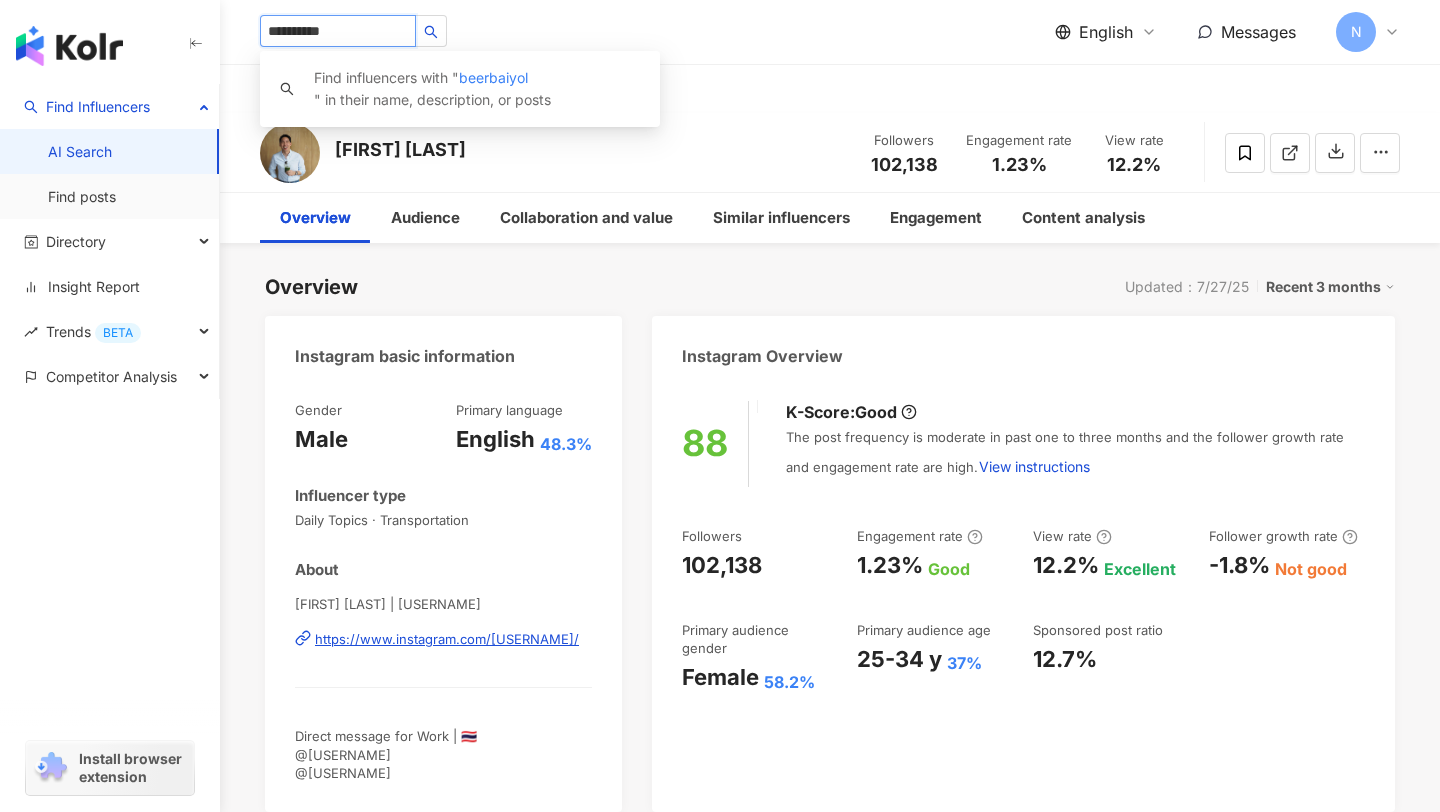 click on "**********" at bounding box center [338, 31] 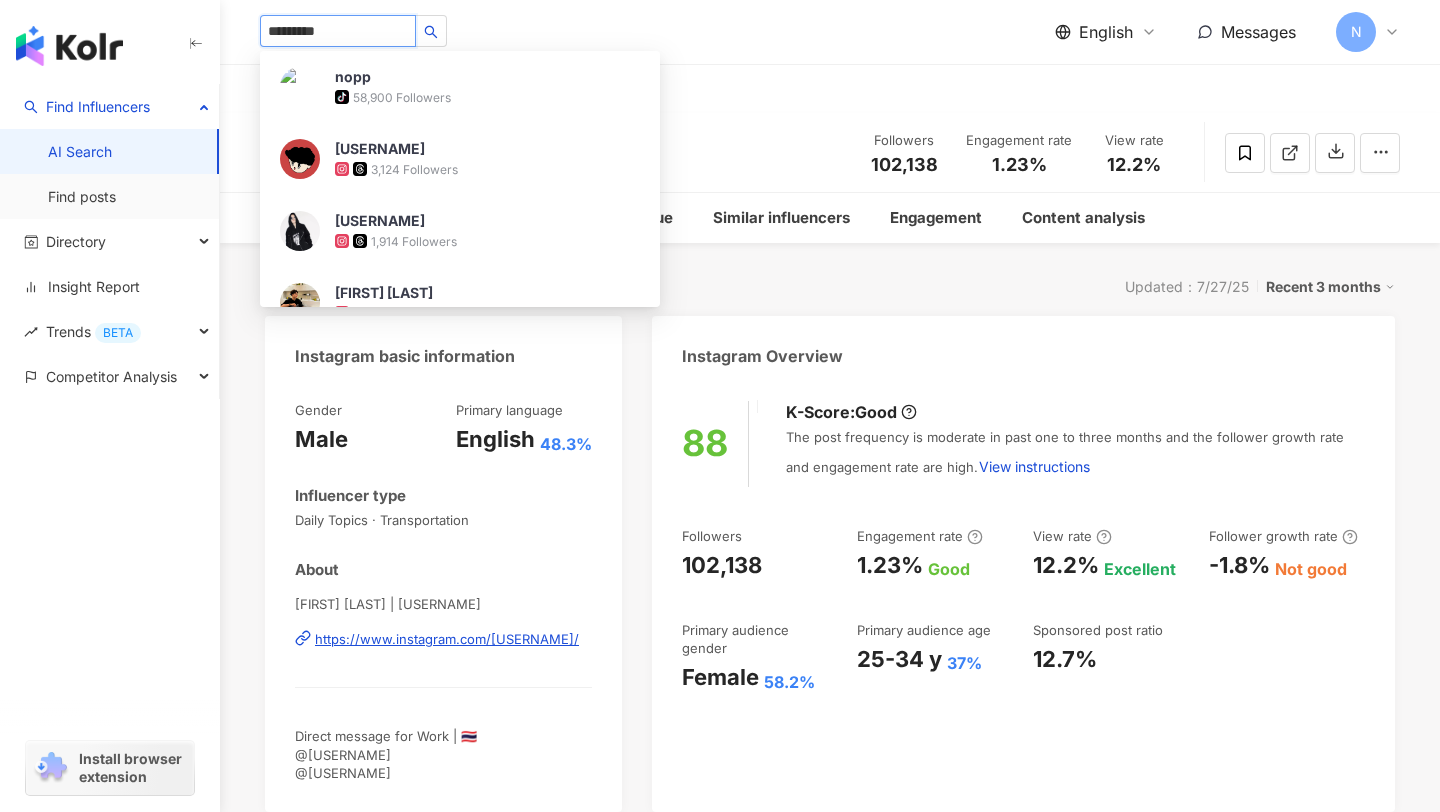 type on "**********" 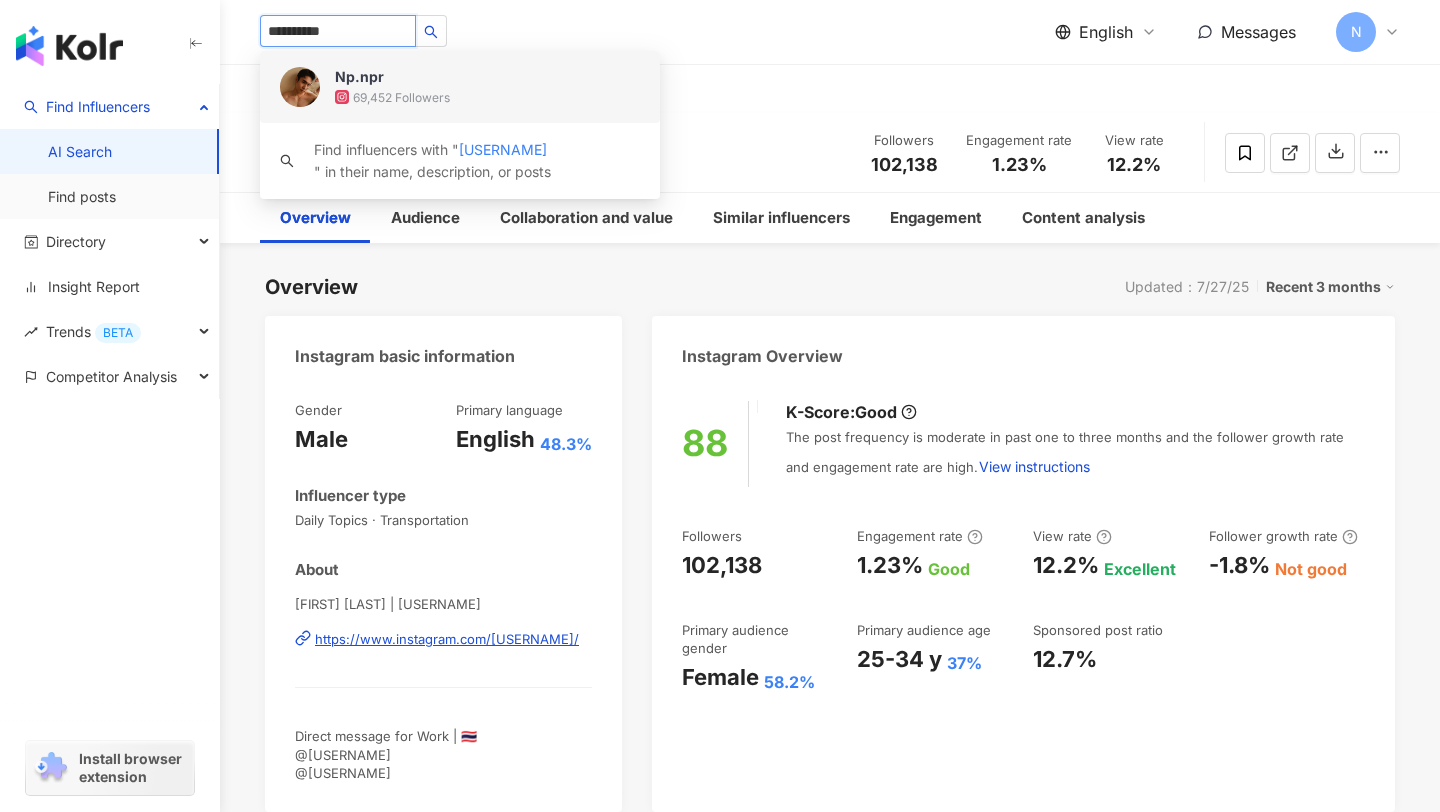 click on "Np.npr" at bounding box center [400, 77] 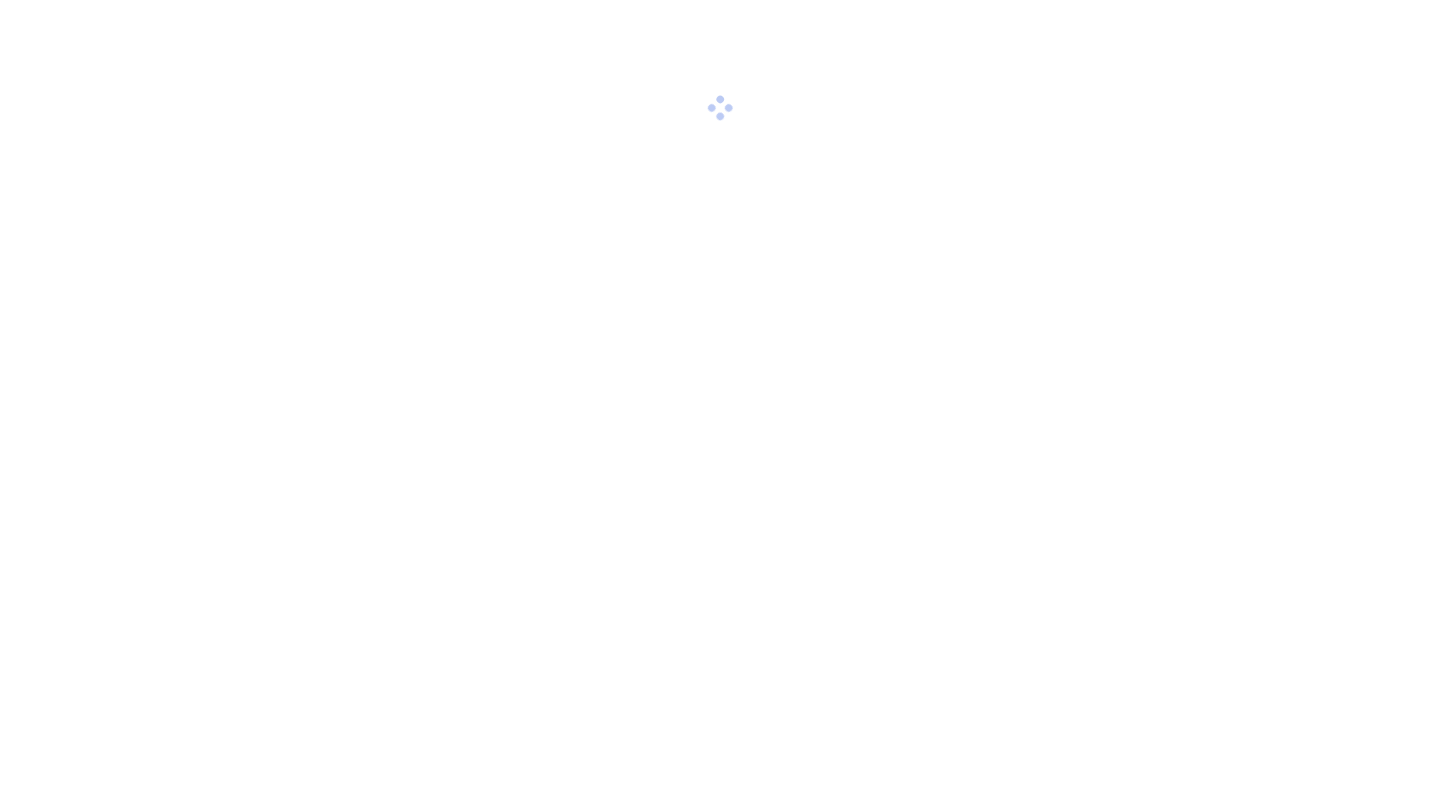 scroll, scrollTop: 0, scrollLeft: 0, axis: both 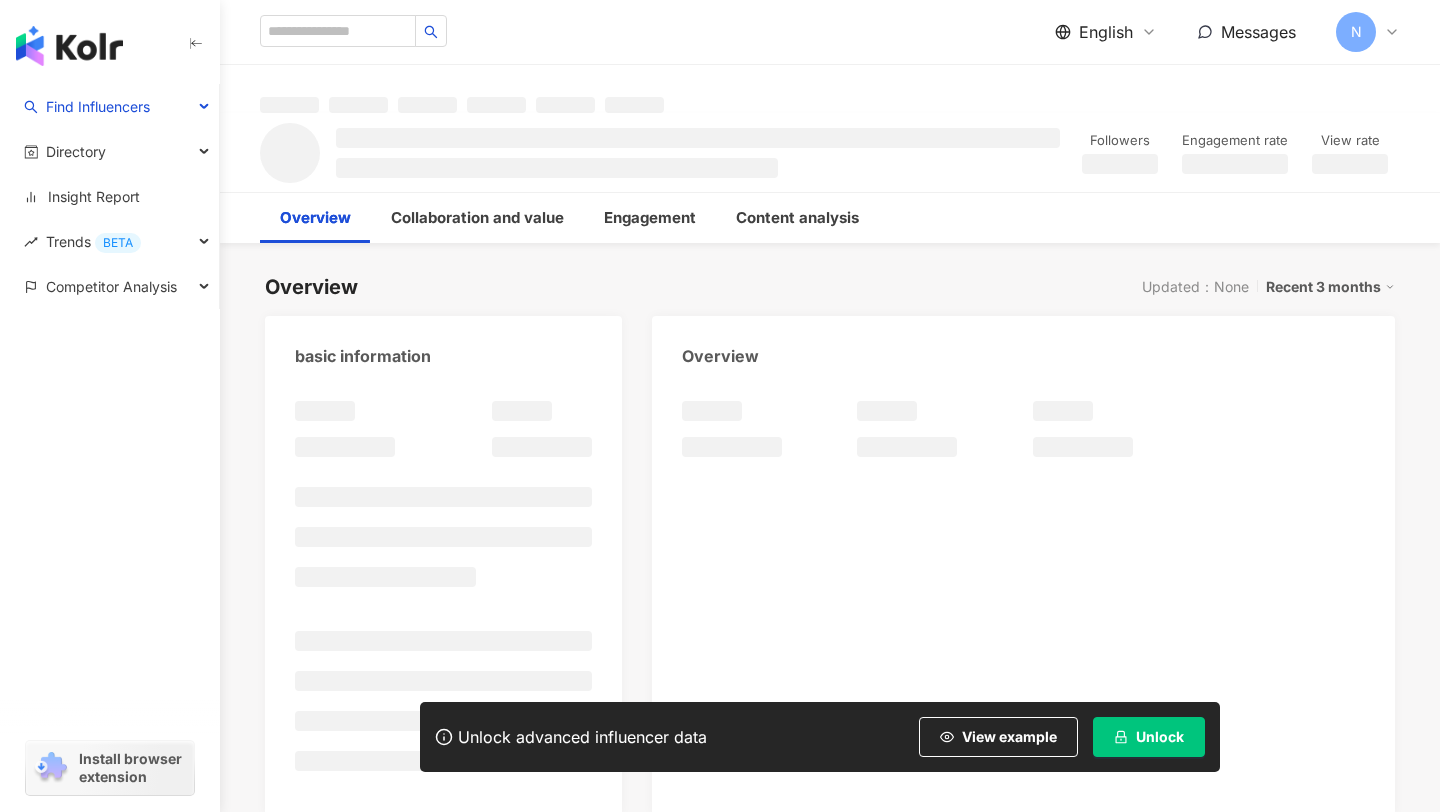 click on "Unlock" at bounding box center (1160, 737) 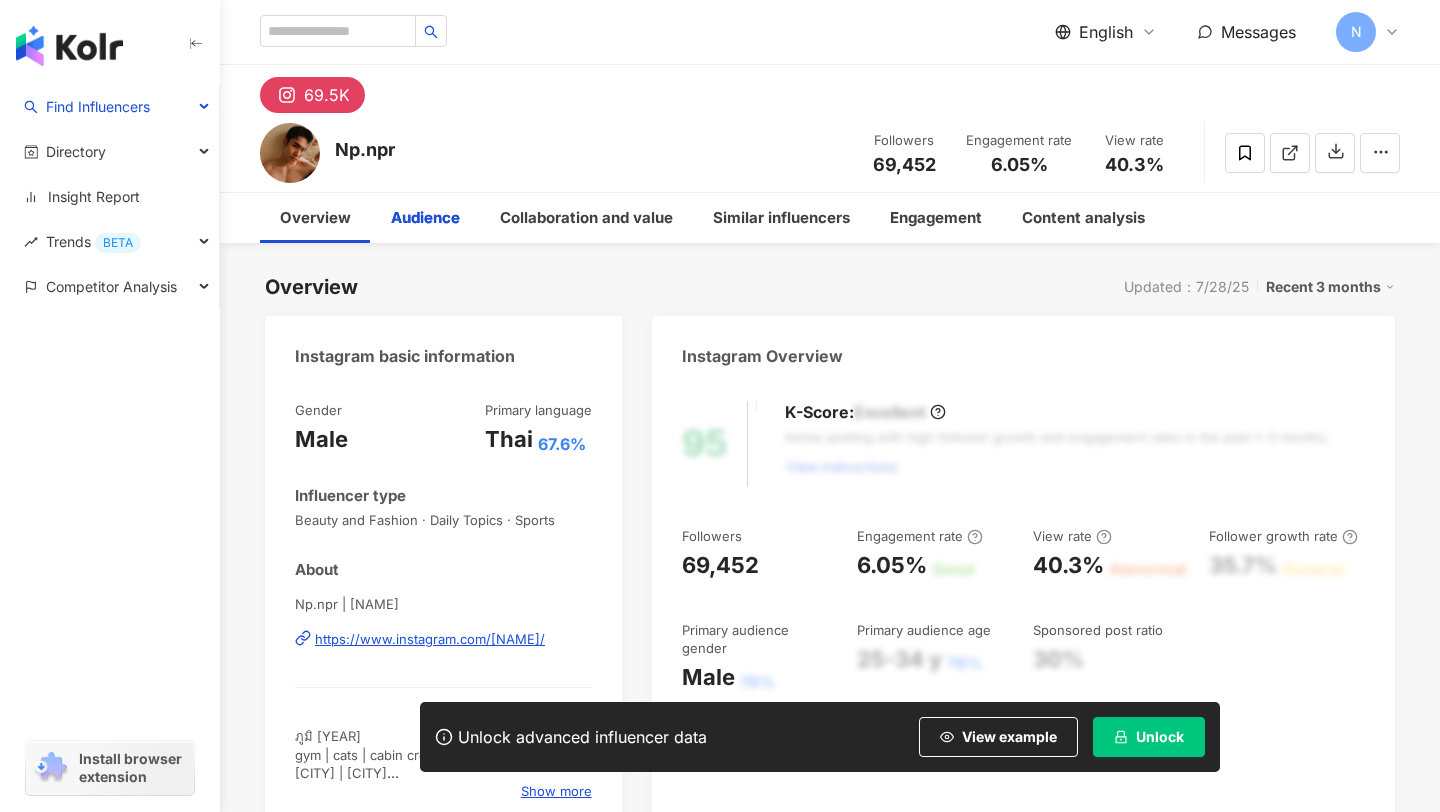 click on "Overview Updated：7/28/25 Recent 3 months Instagram basic information Gender   Male Primary language   Thai 67.6% Influencer type Beauty and Fashion · Daily Topics · Sports About Np.npr | noppaphoom https://www.instagram.com/noppaphoom/ ภูมิ 199x
gym | cats | cabin crew
bangkok | phuket
for work pls kindly DM or comment 📥
@farmgrams.th @summerr.cat Show more Instagram Overview 95 K-Score :   Excellent Active posting with high follower growth and engagement rates in the past 1~3 months. View instructions Followers   69,452 Engagement rate   6.05% Good View rate   40.3% Abnormal Follower growth rate   35.7% General Primary audience gender   Male 76% Primary audience age   25-34 y 76% Sponsored post ratio   30% AI 3 Key performance indicators on Instagram Engagement 6.05% Good The median engagement rate of similar accounts is  0.19% . View 40.3% Abnormal The median view rate of similar accounts is  35.5% . Follower growth 35.7% General The median follower growth rate of similar accounts is  0.8%" at bounding box center (830, 1064) 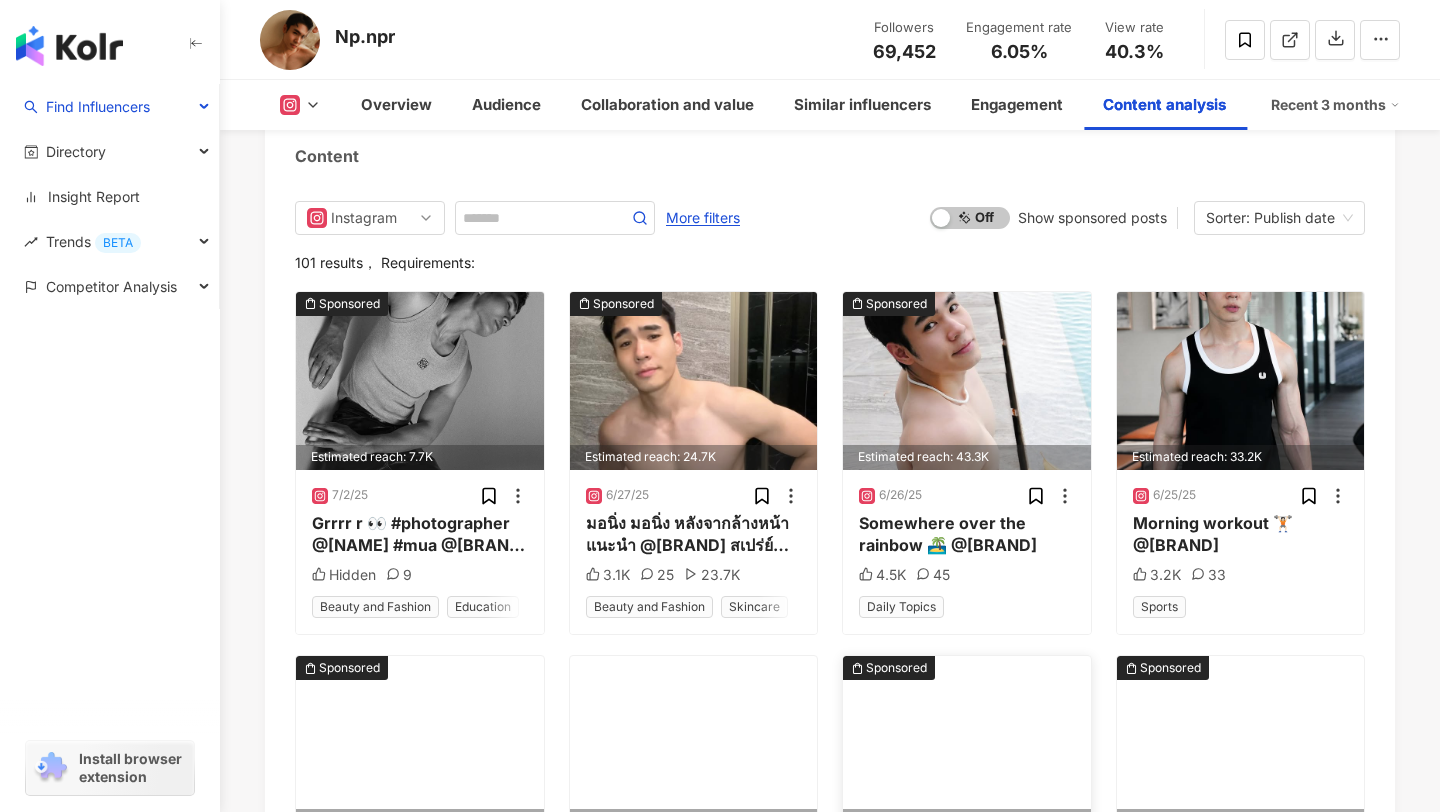 scroll, scrollTop: 6196, scrollLeft: 0, axis: vertical 